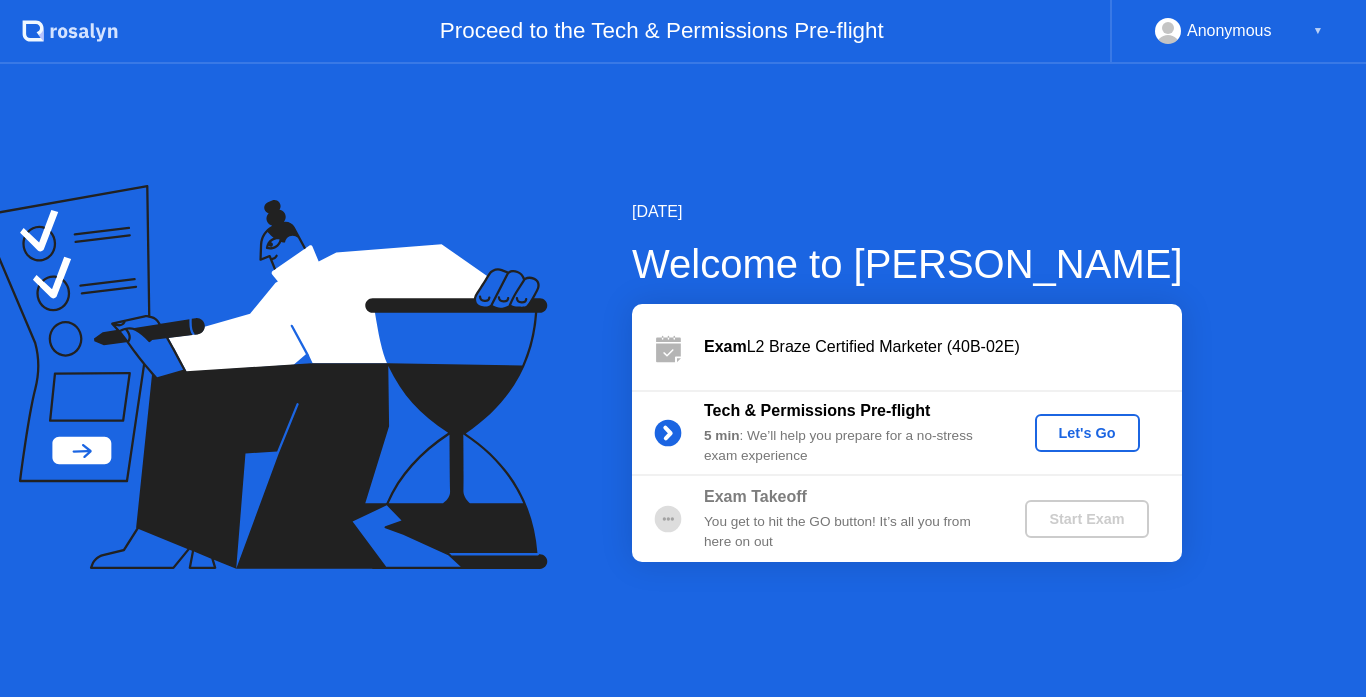 scroll, scrollTop: 0, scrollLeft: 0, axis: both 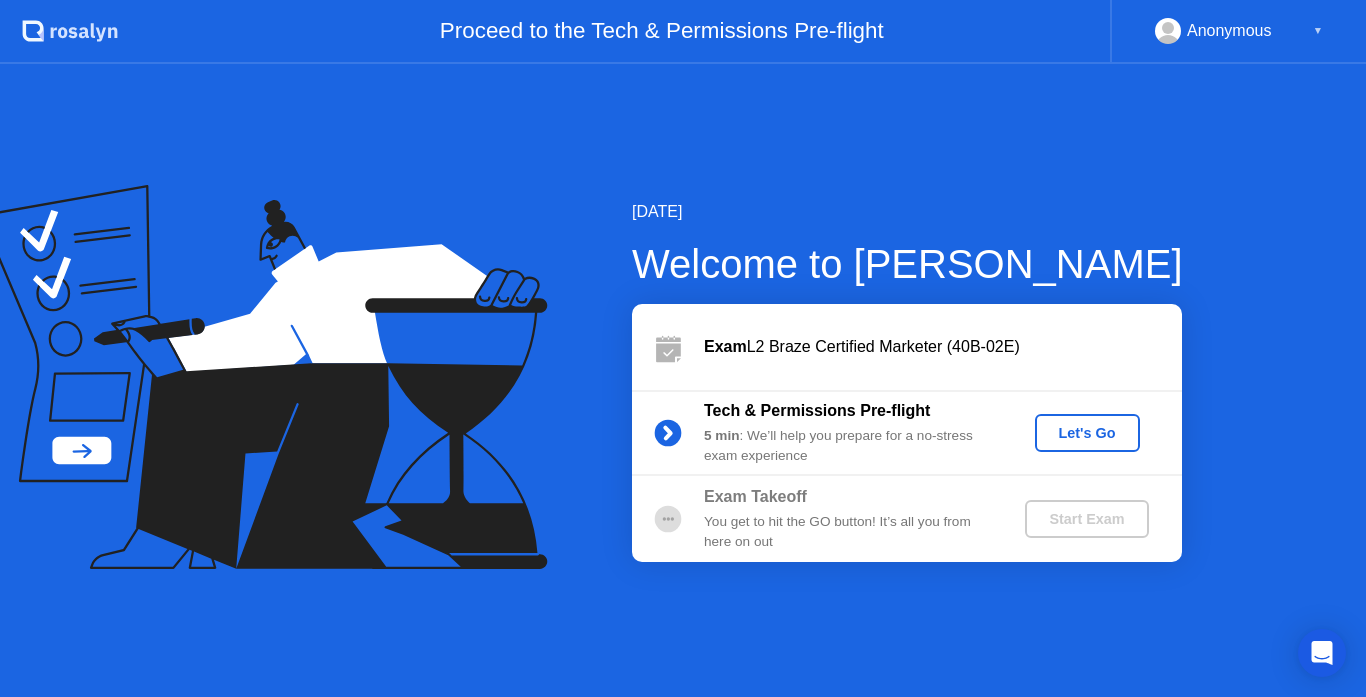 click on "Anonymous ▼" 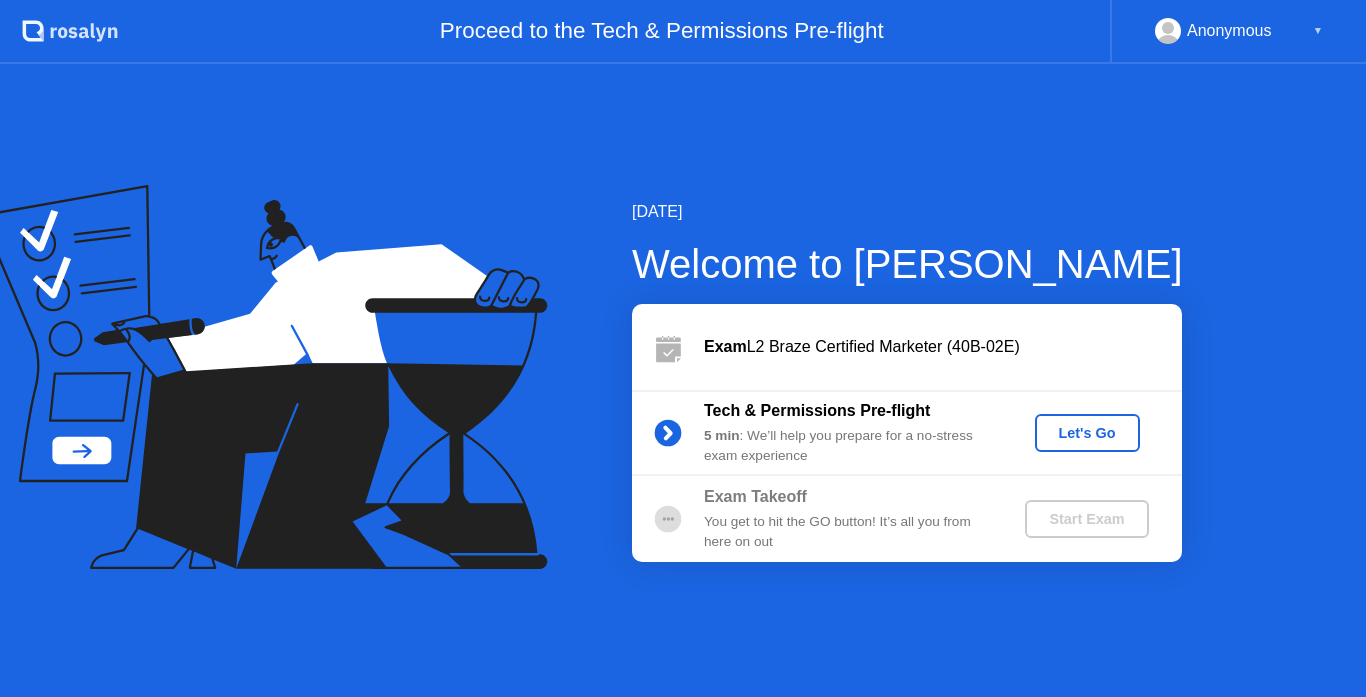 scroll, scrollTop: 0, scrollLeft: 0, axis: both 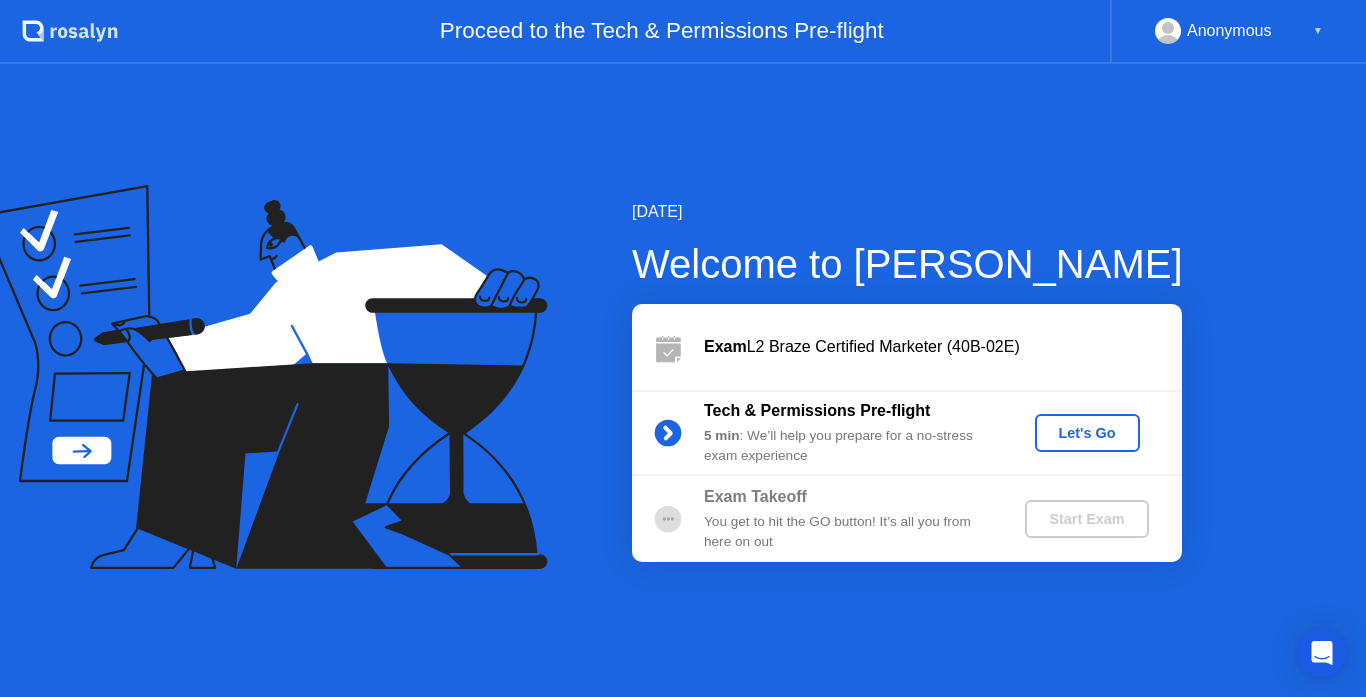 click on "Let's Go" 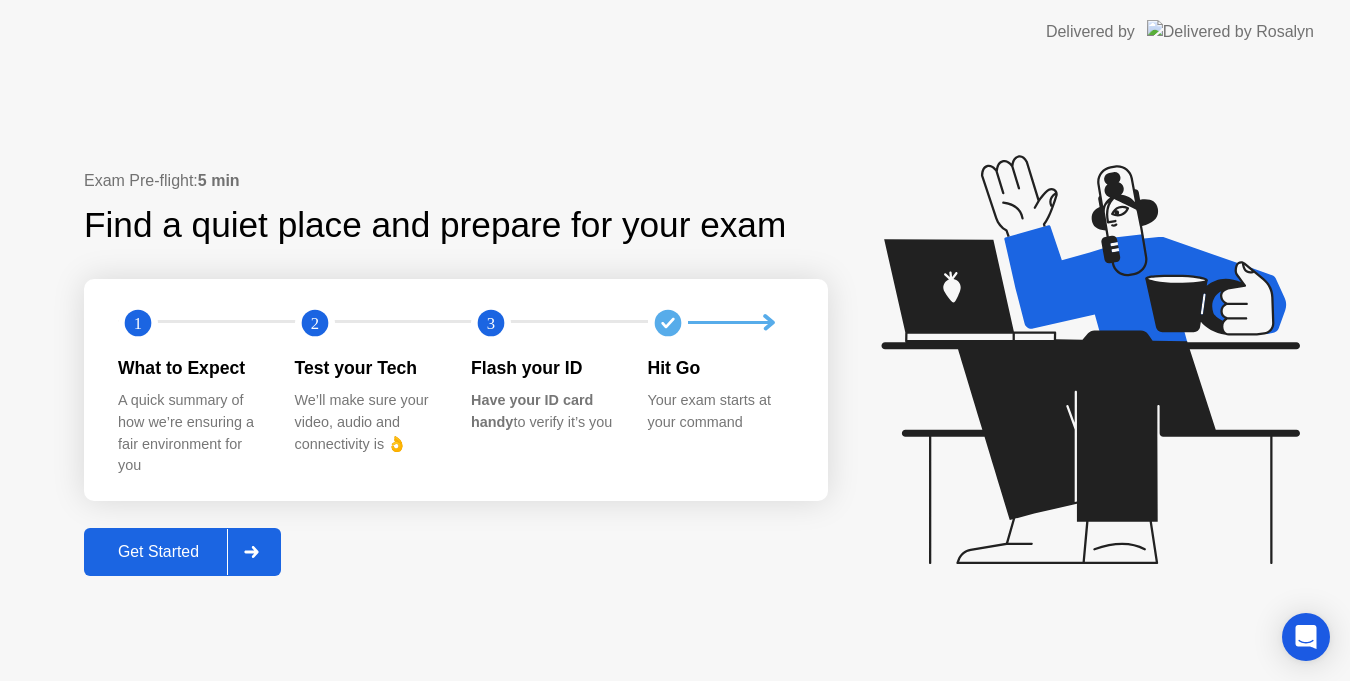 click 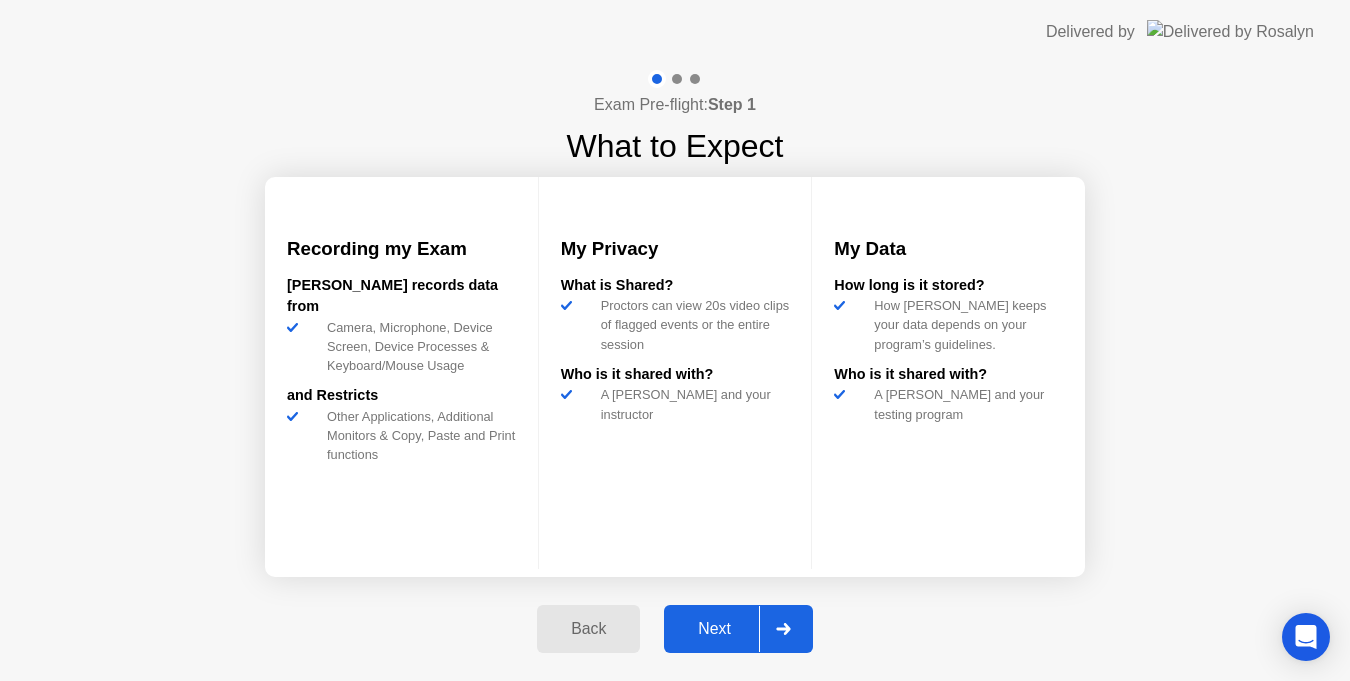 click 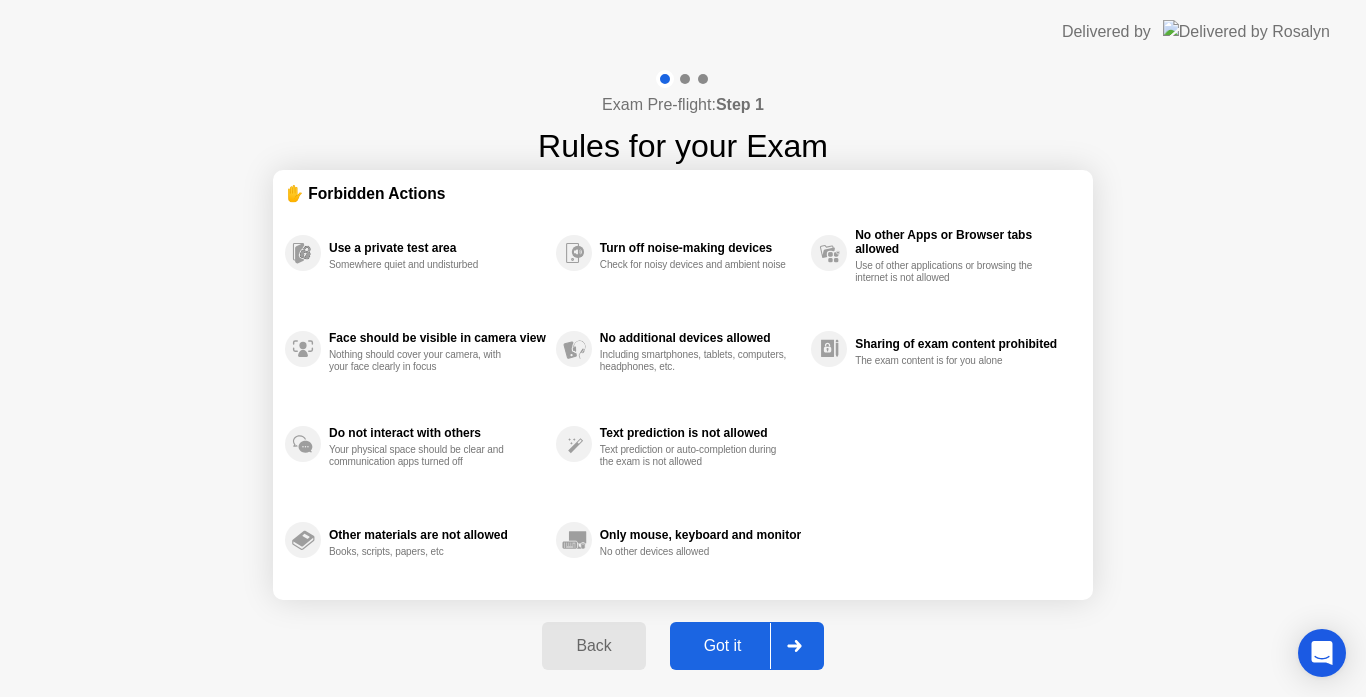 click on "Got it" 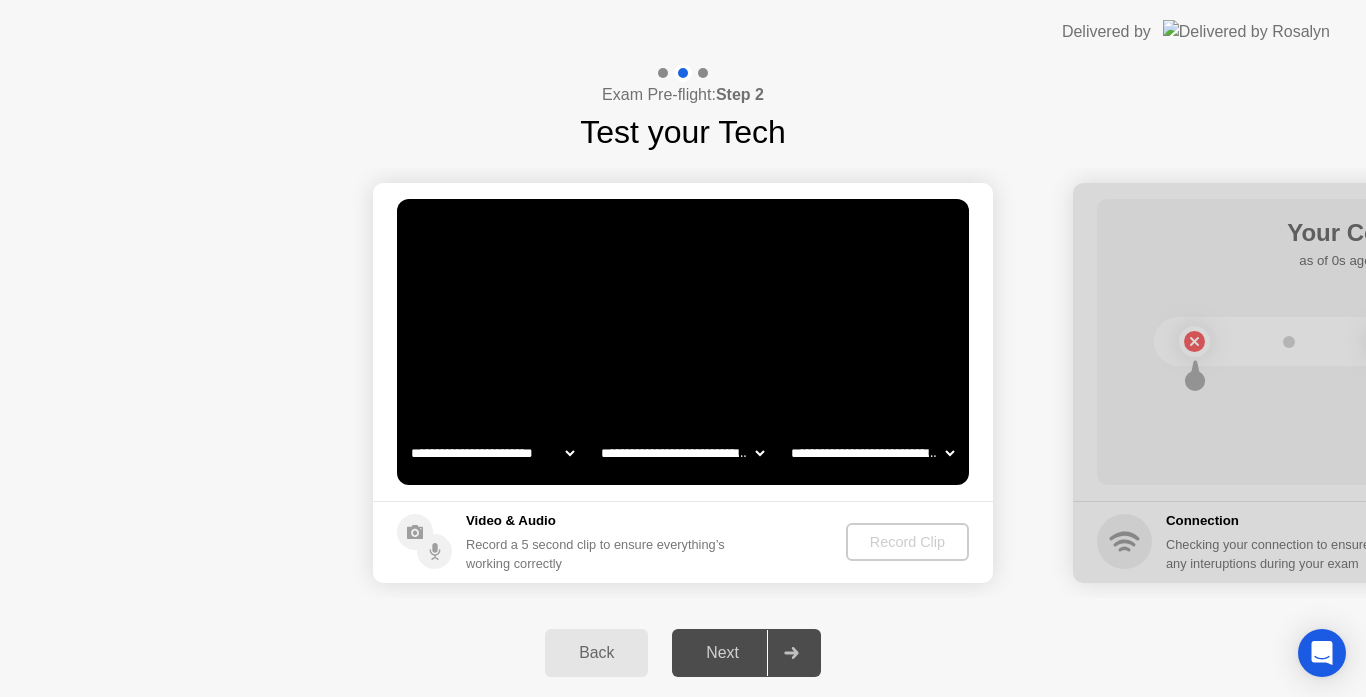 click on "**********" 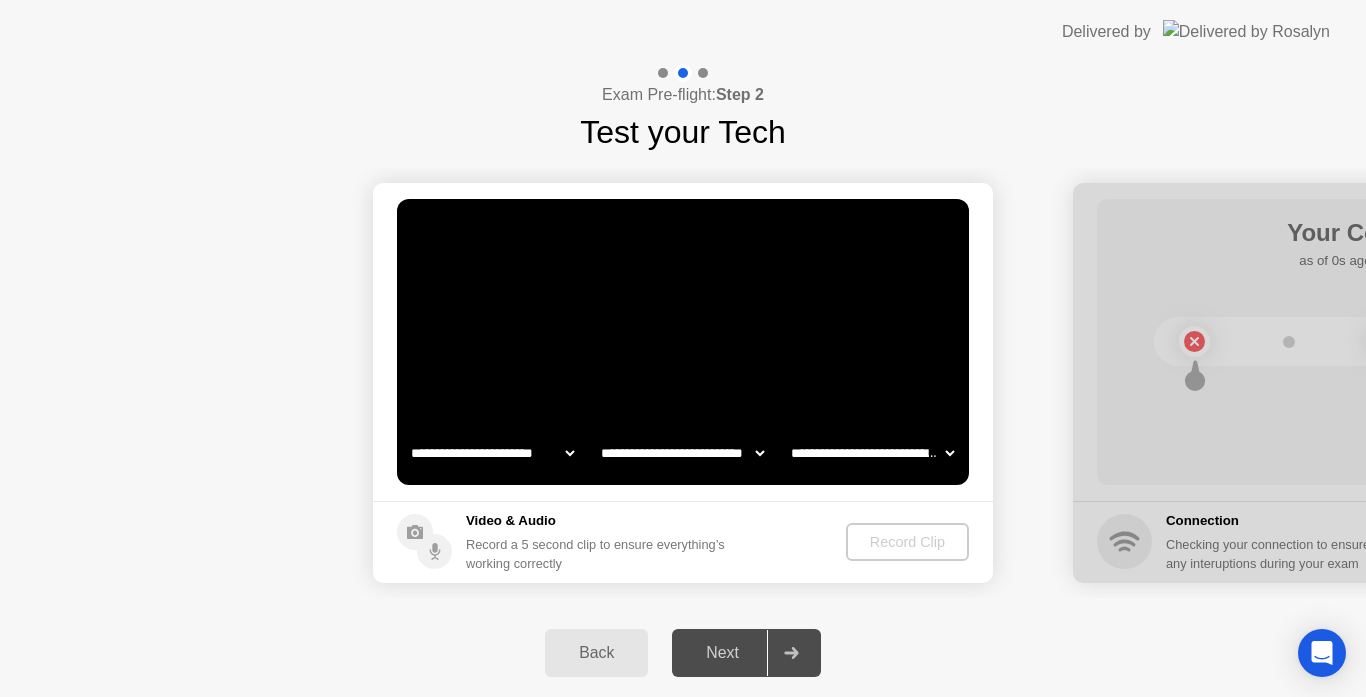 click on "**********" 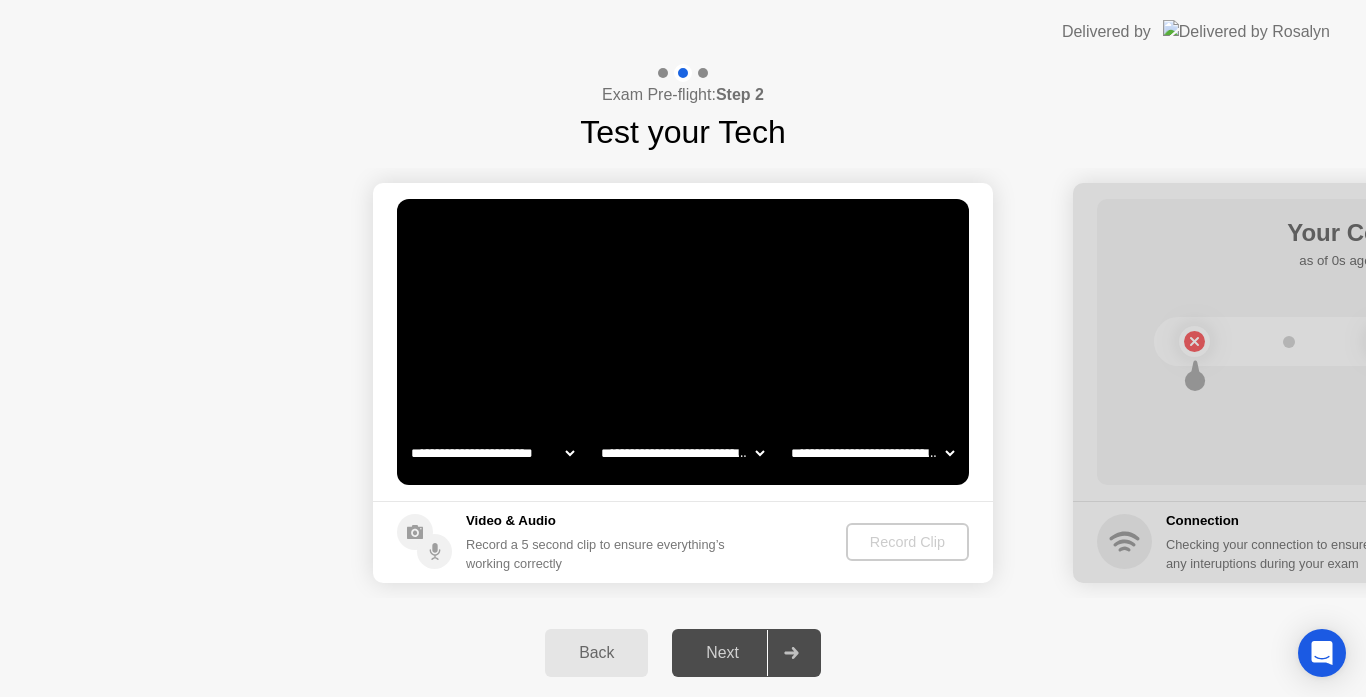 click on "**********" 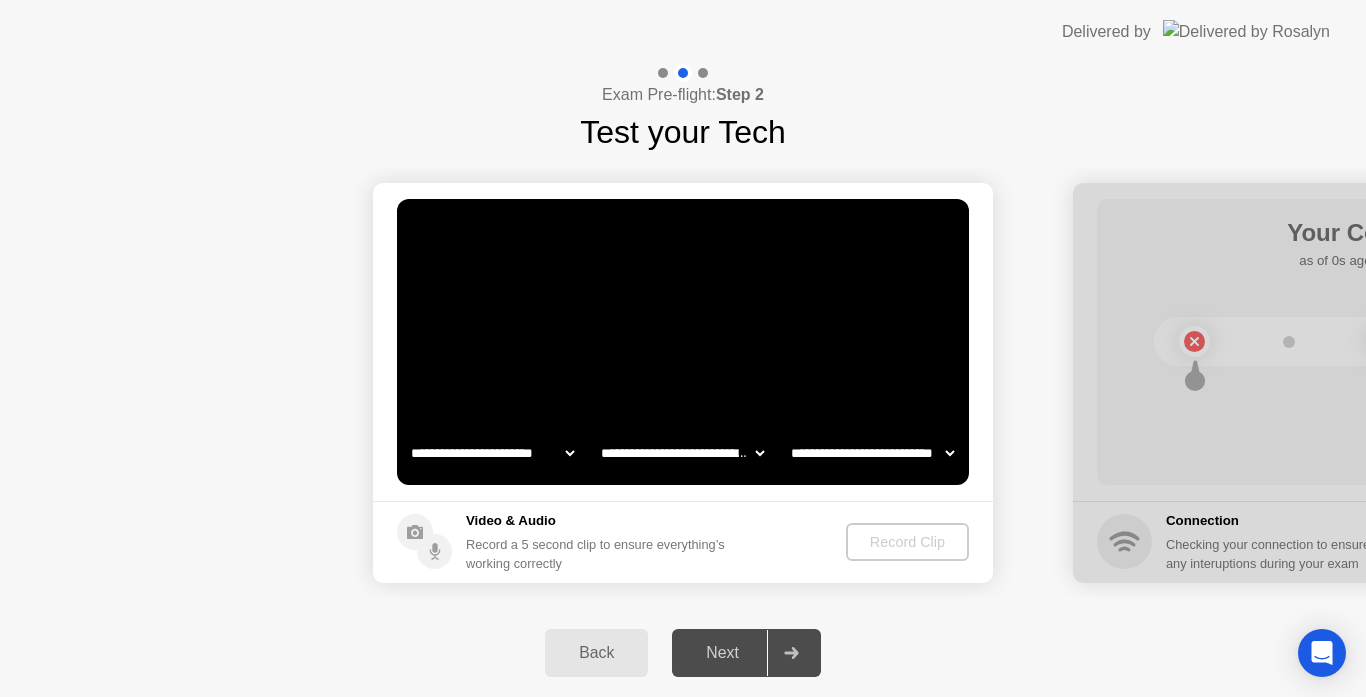 click on "**********" 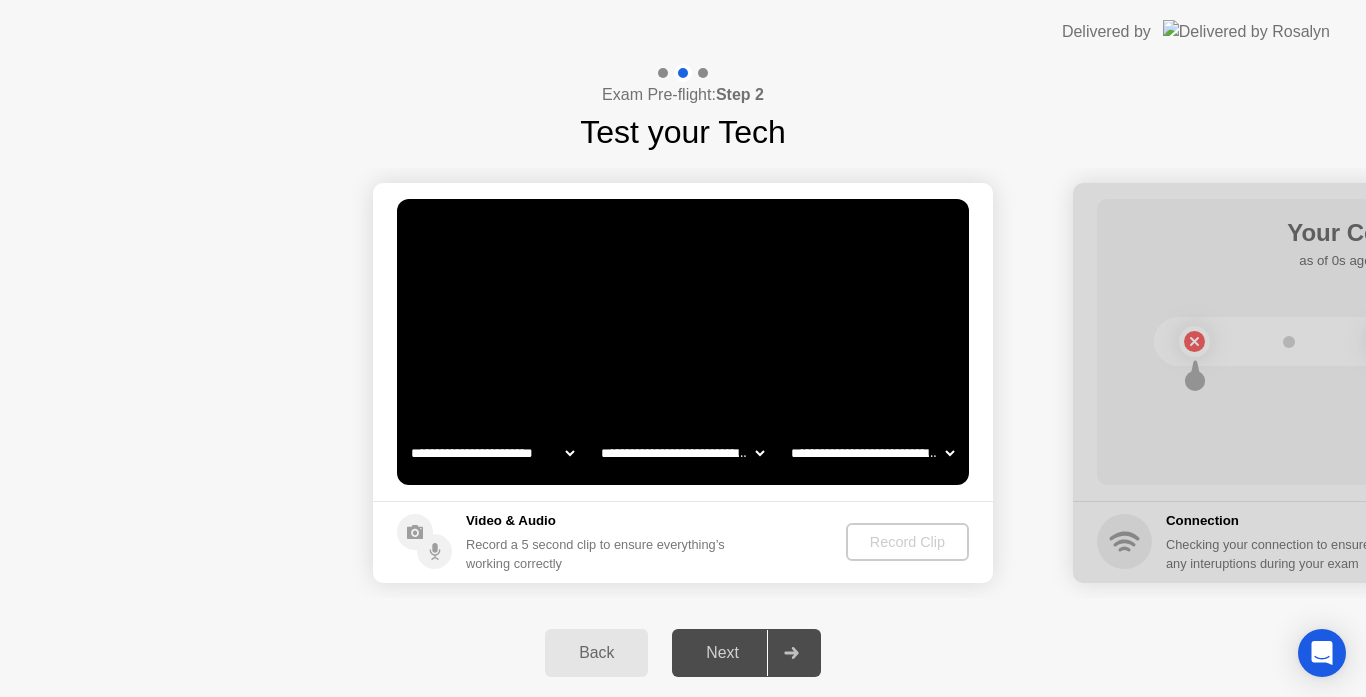 click on "**********" 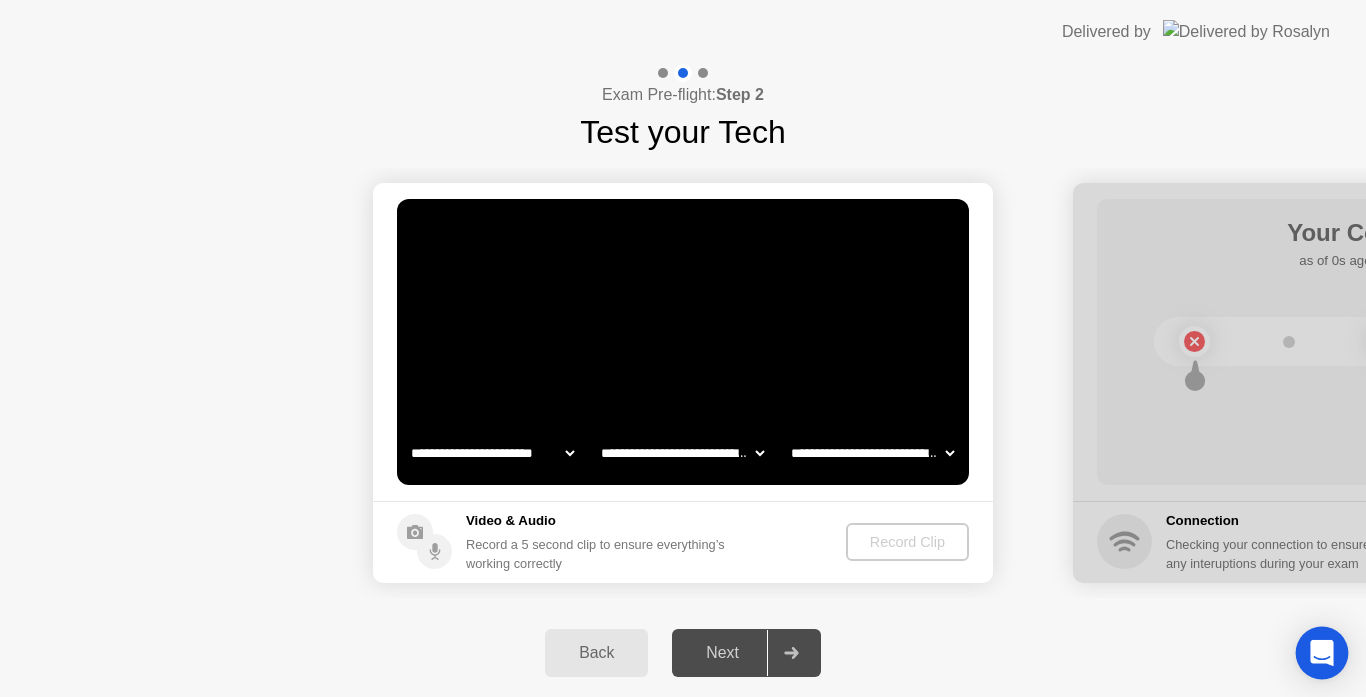 click at bounding box center (1322, 653) 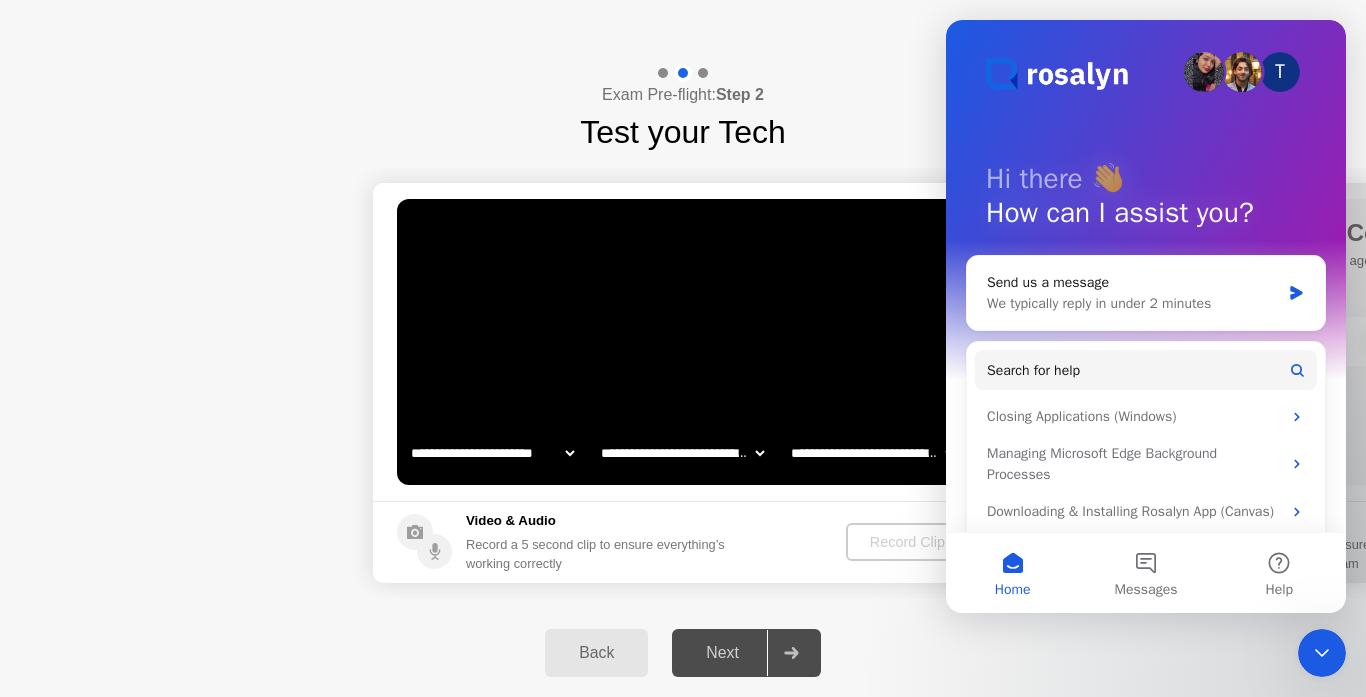 scroll, scrollTop: 0, scrollLeft: 0, axis: both 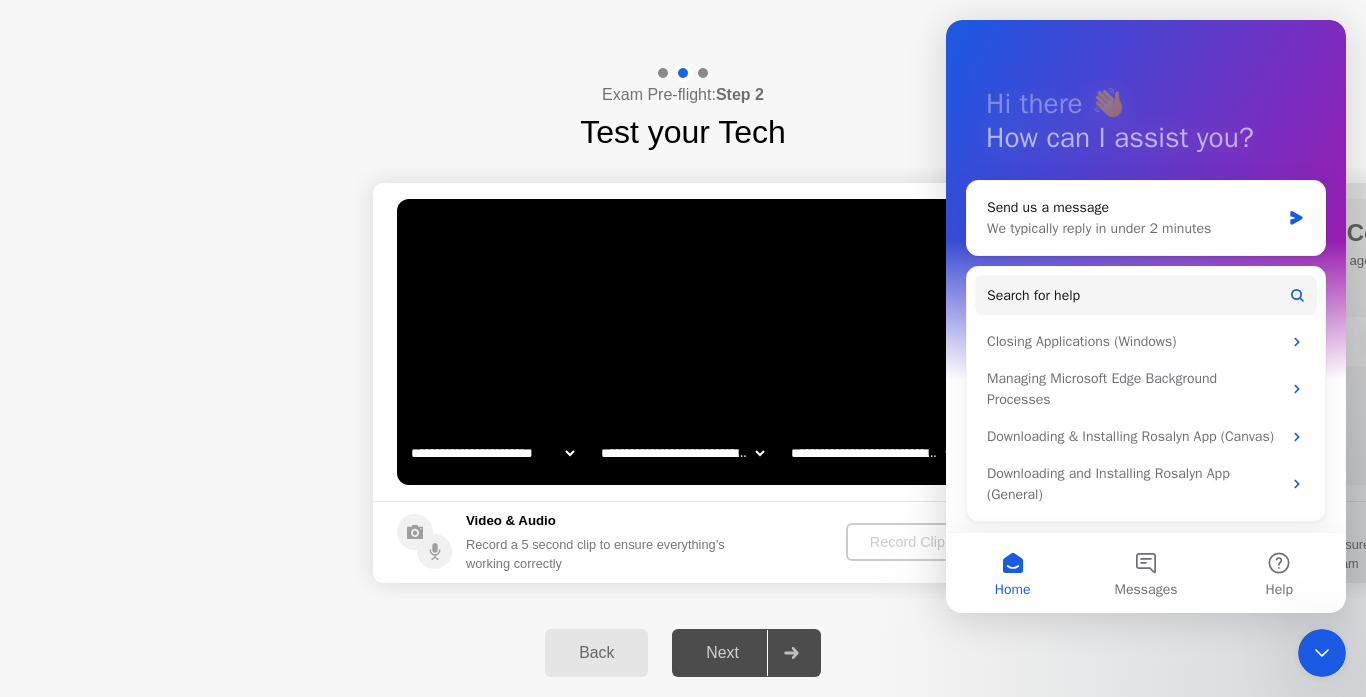 click on "Exam Pre-flight:  Step 2 Test your Tech" 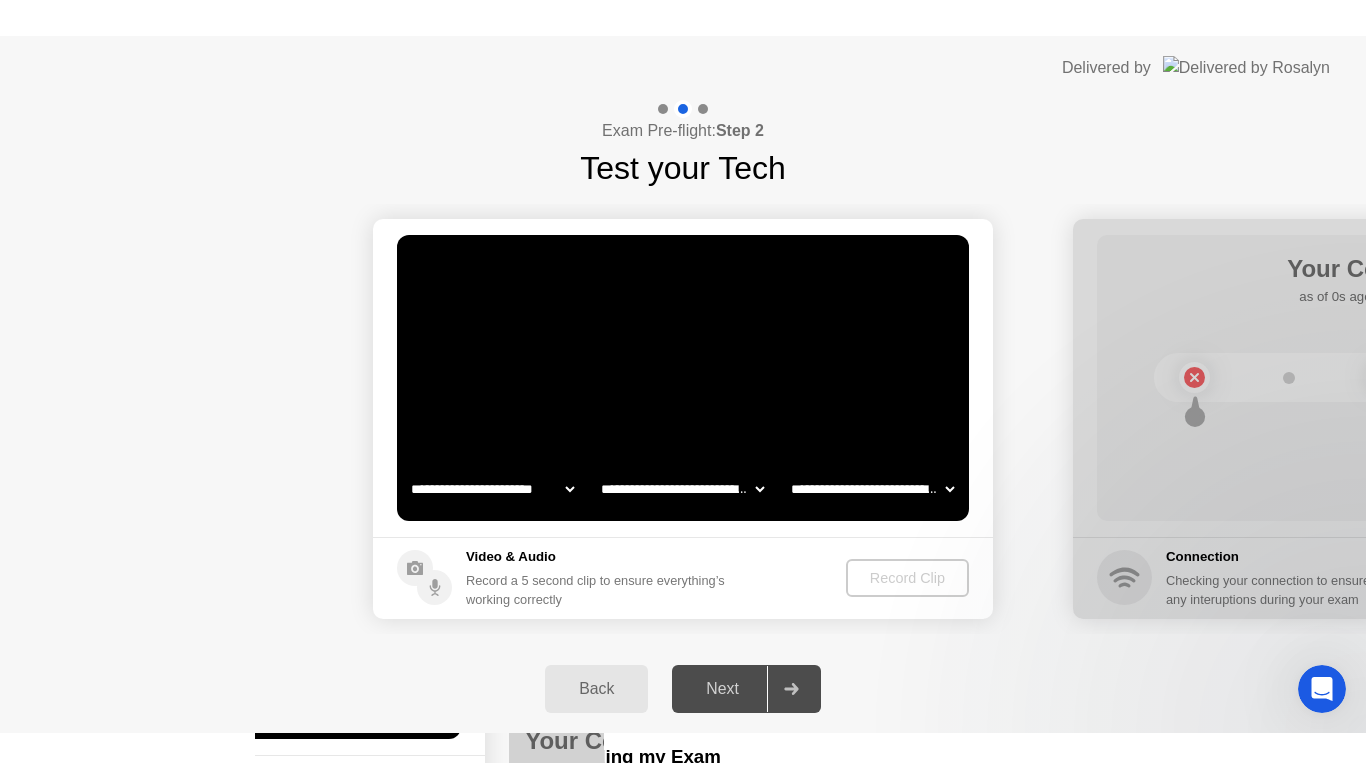 scroll, scrollTop: 0, scrollLeft: 0, axis: both 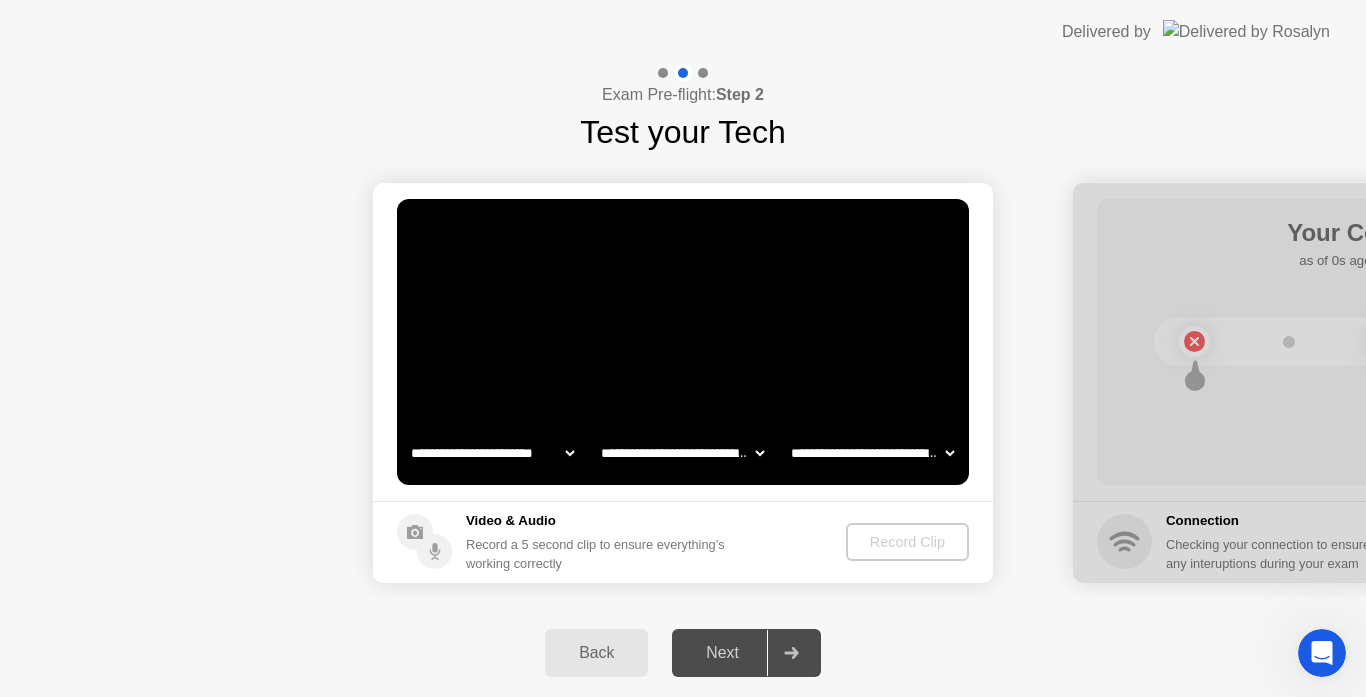 click on "Record Clip" 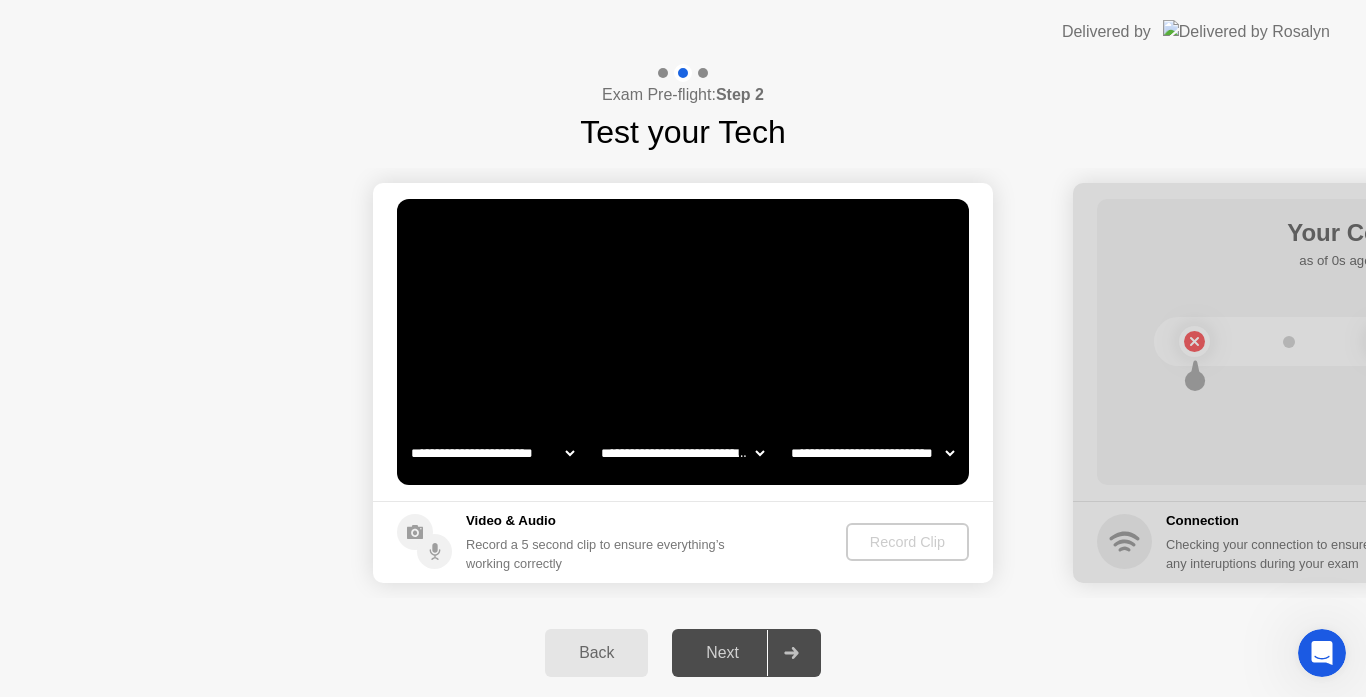 click on "**********" 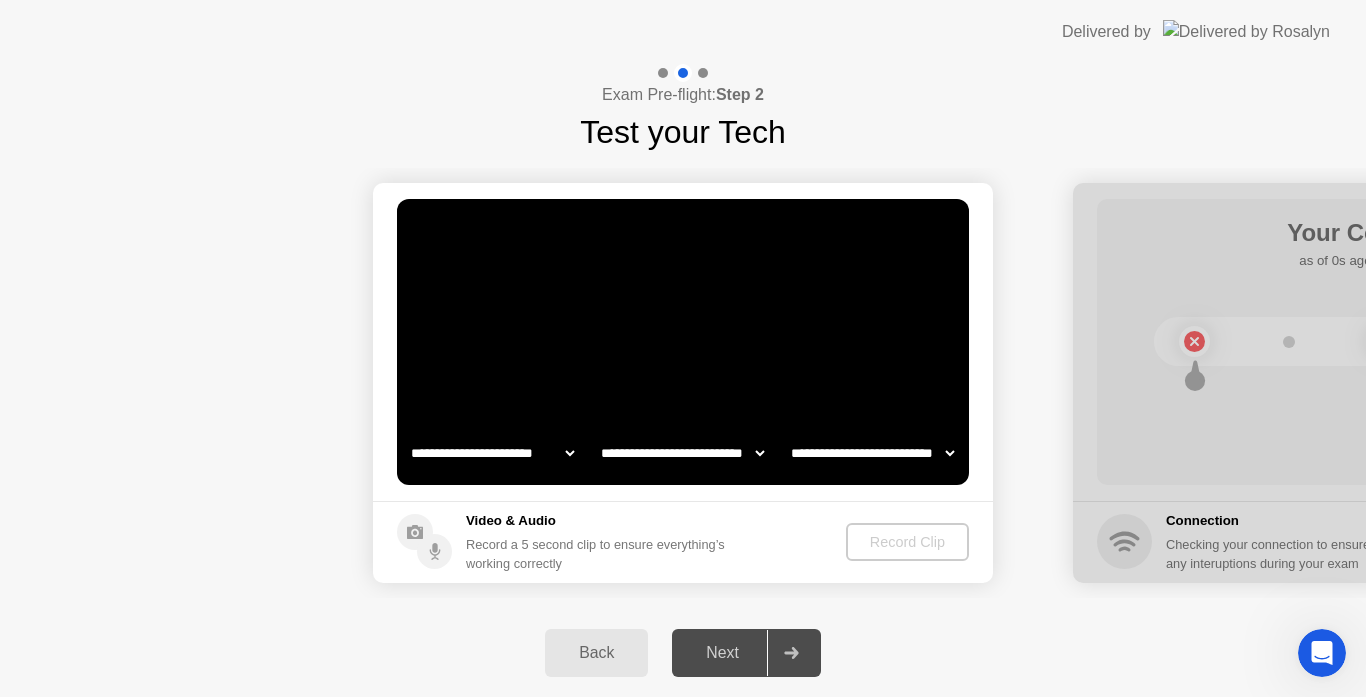 click on "**********" 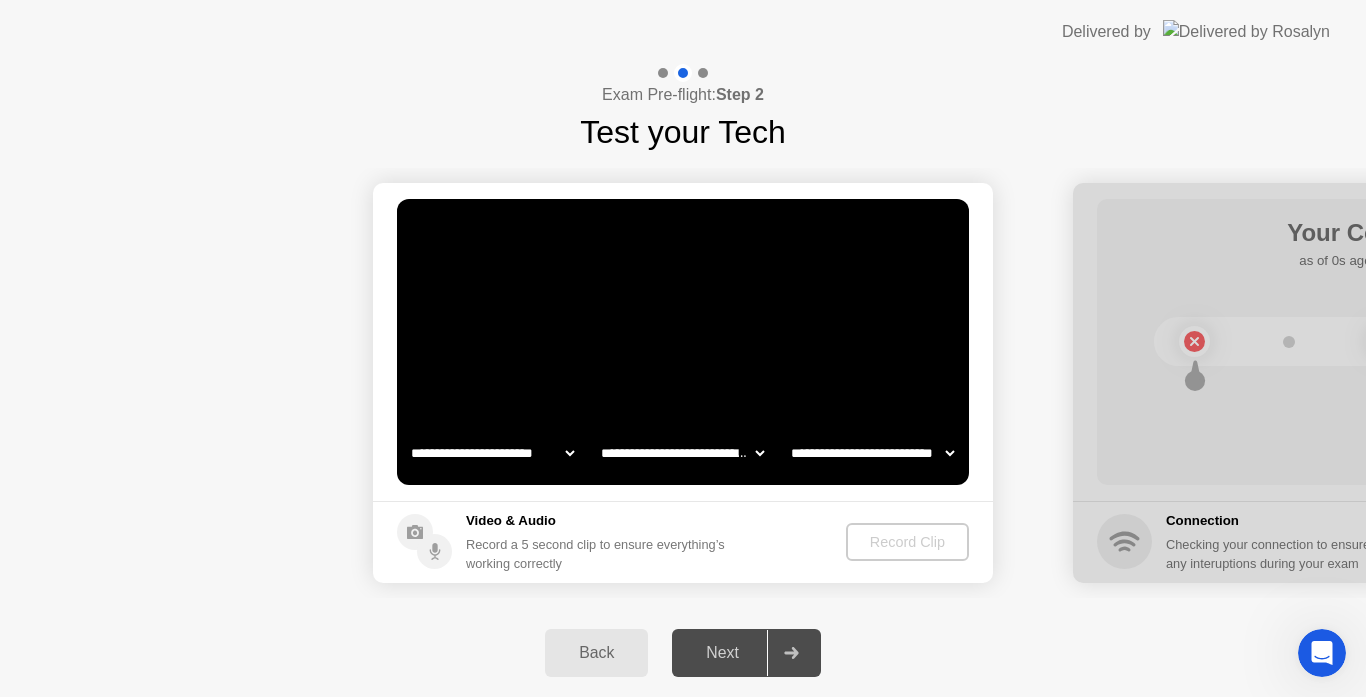 click on "**********" 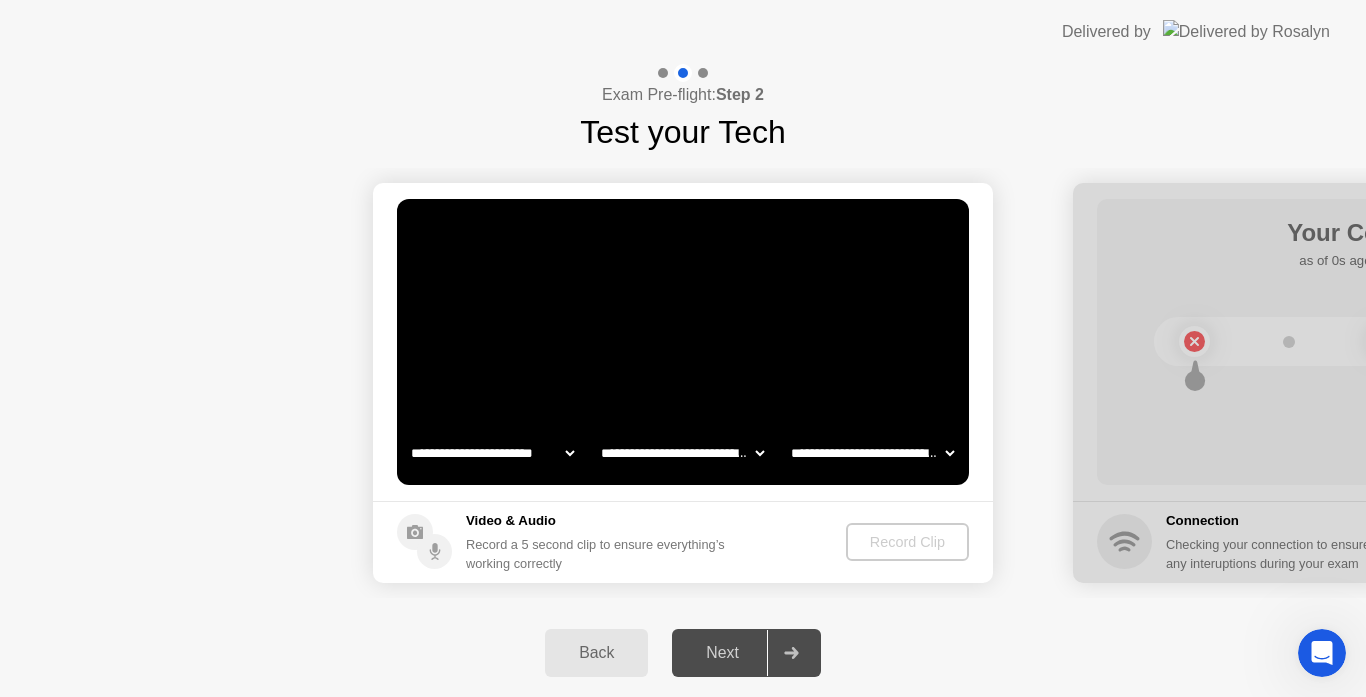 click on "**********" 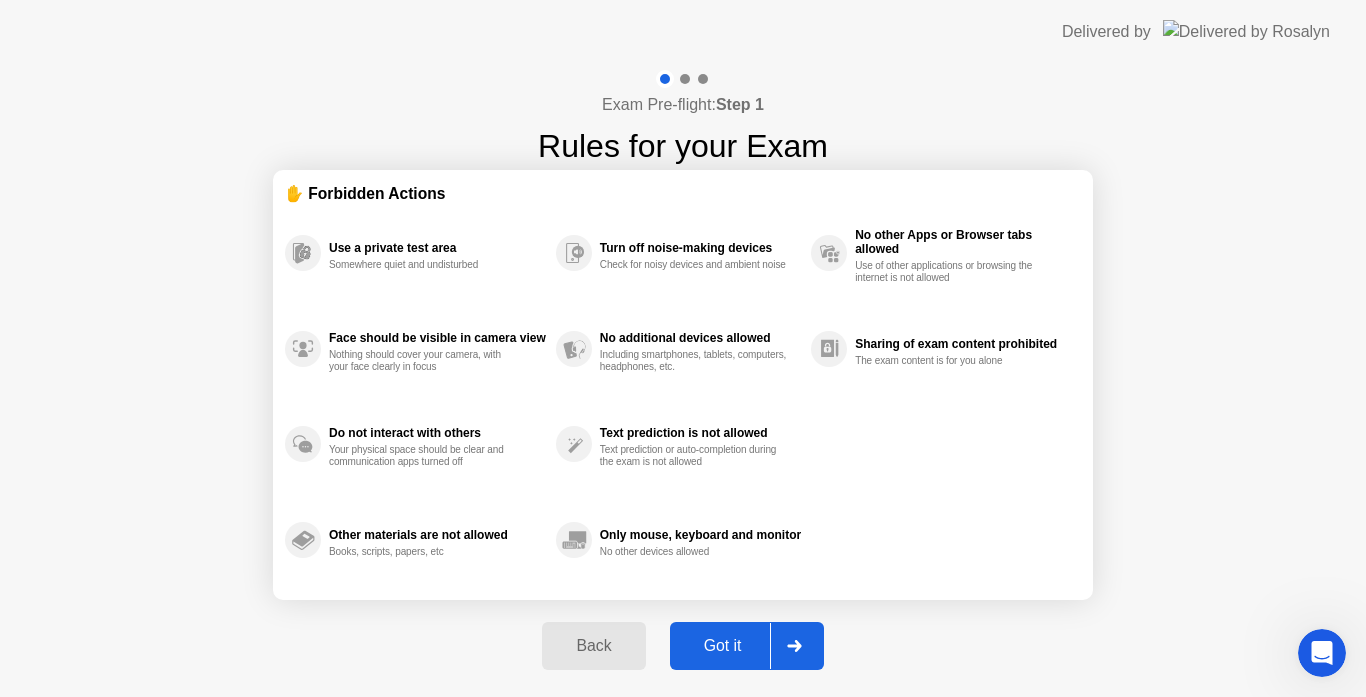 click on "Got it" 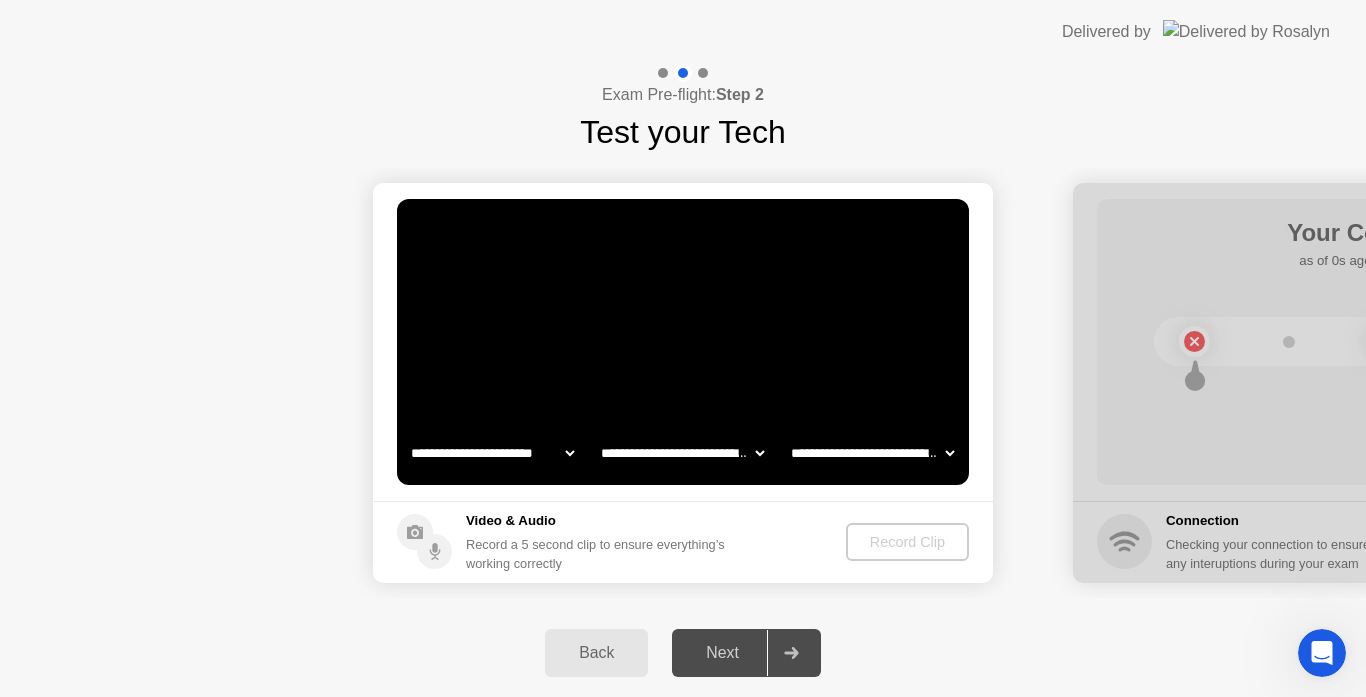click 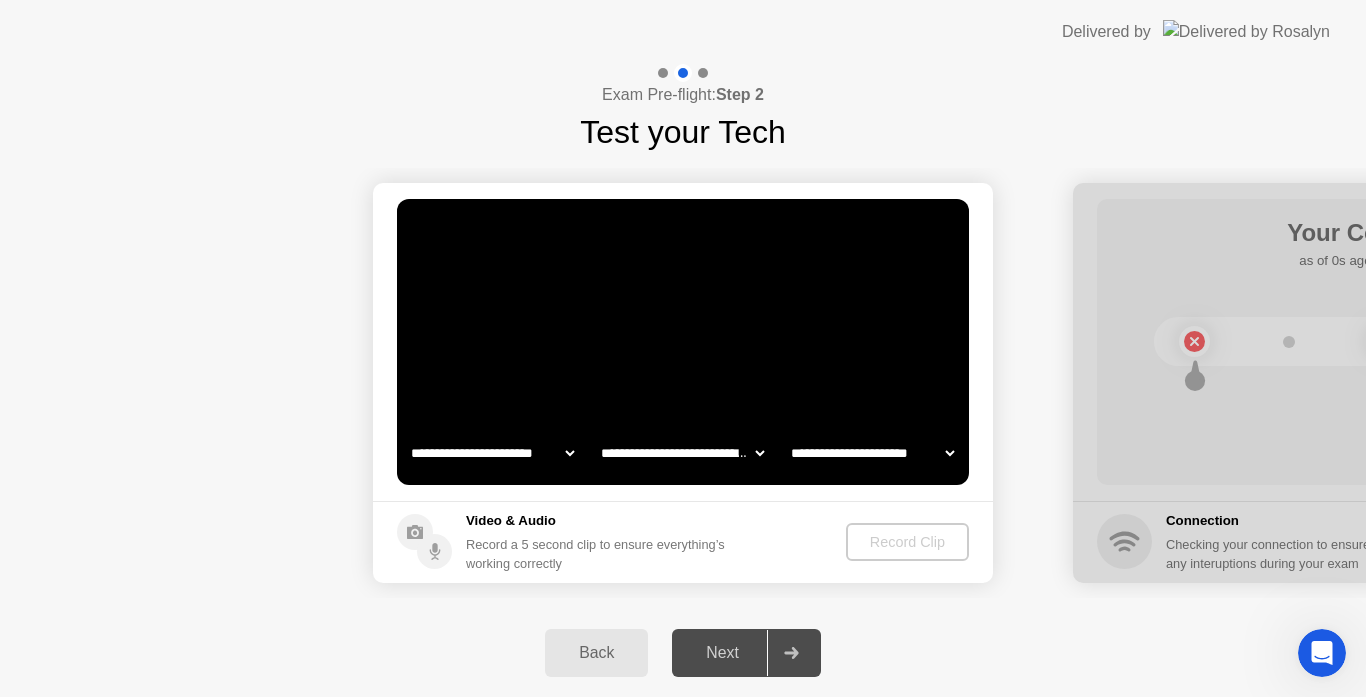 click on "**********" 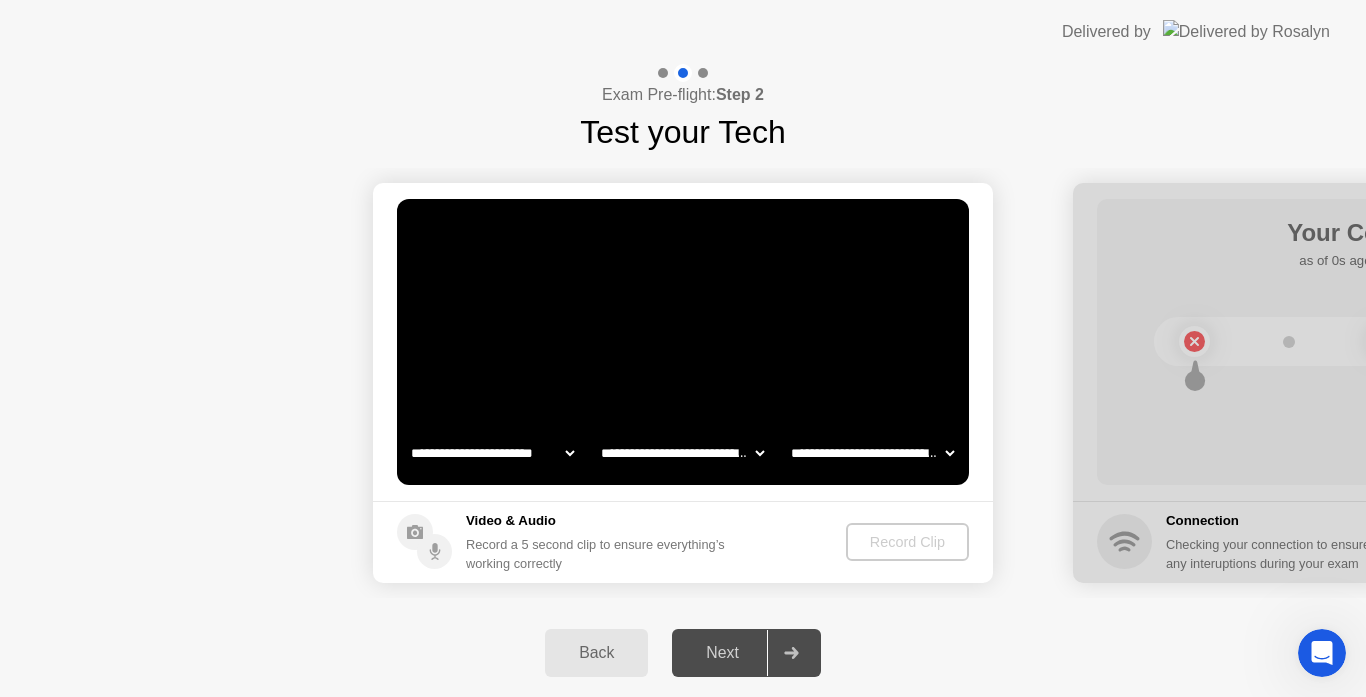 click on "**********" 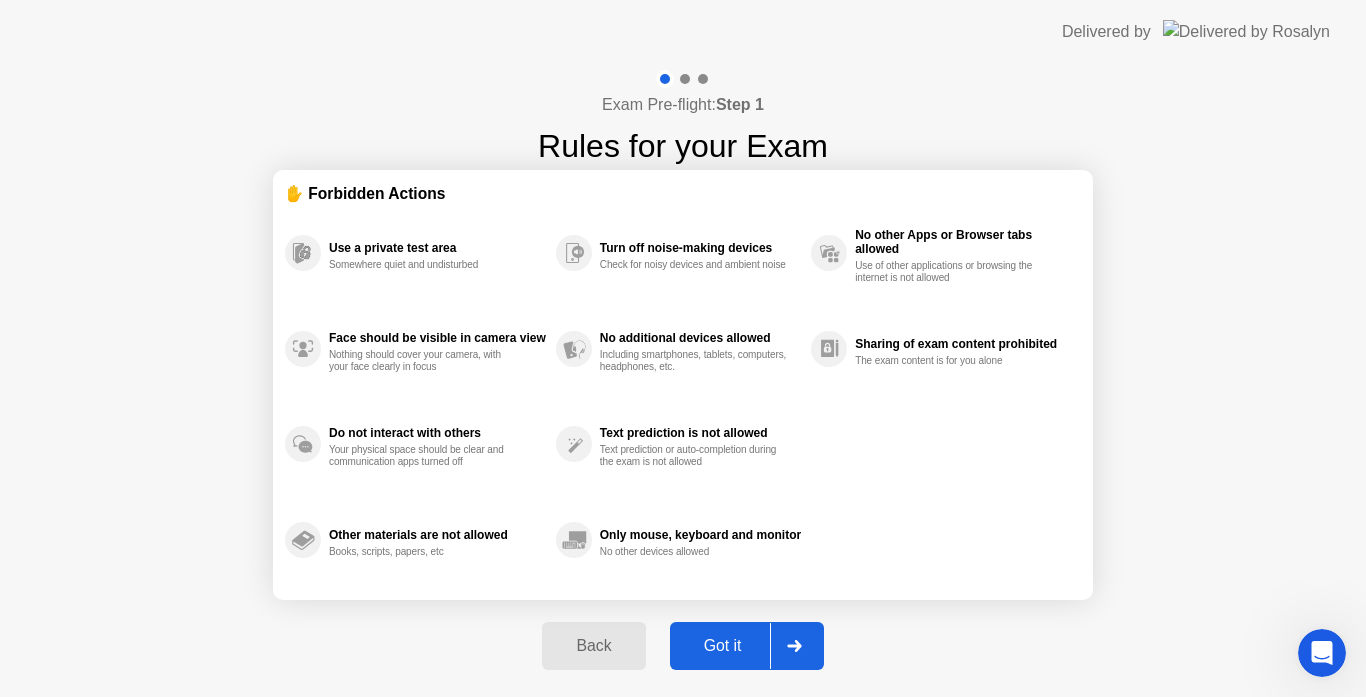 drag, startPoint x: 634, startPoint y: 239, endPoint x: 451, endPoint y: 246, distance: 183.13383 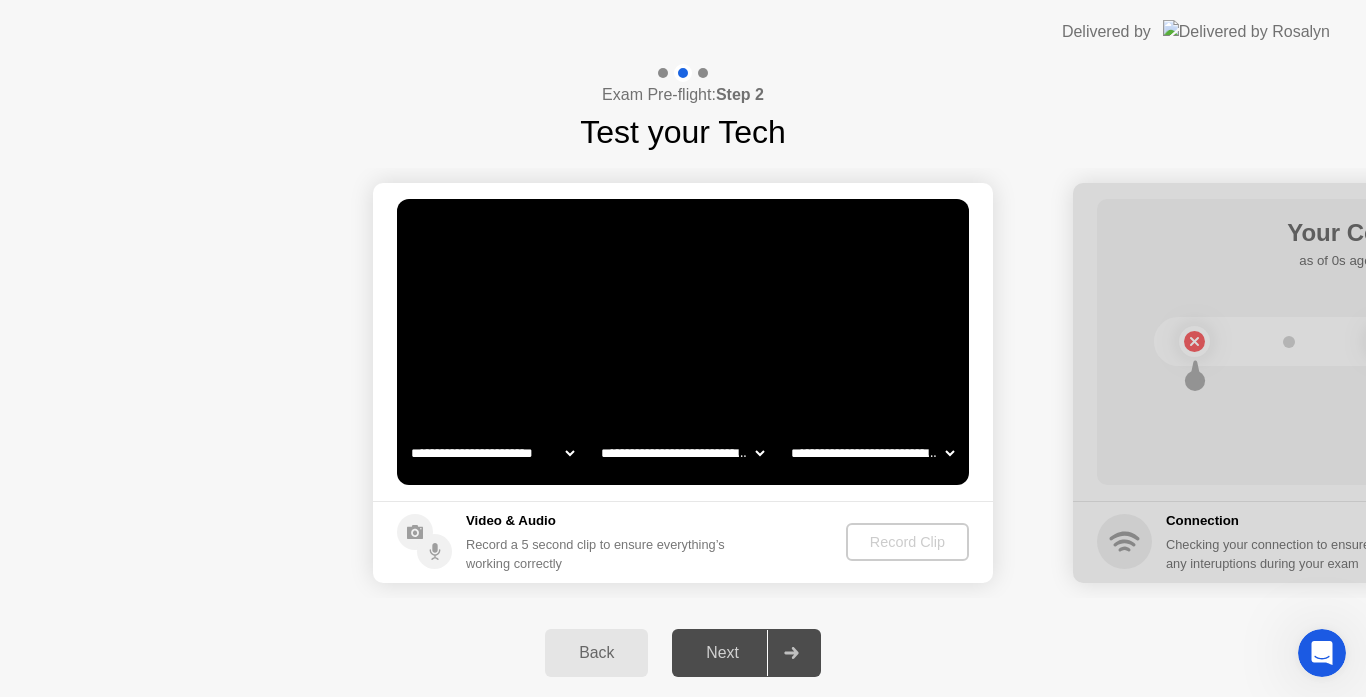 click on "Record Clip" 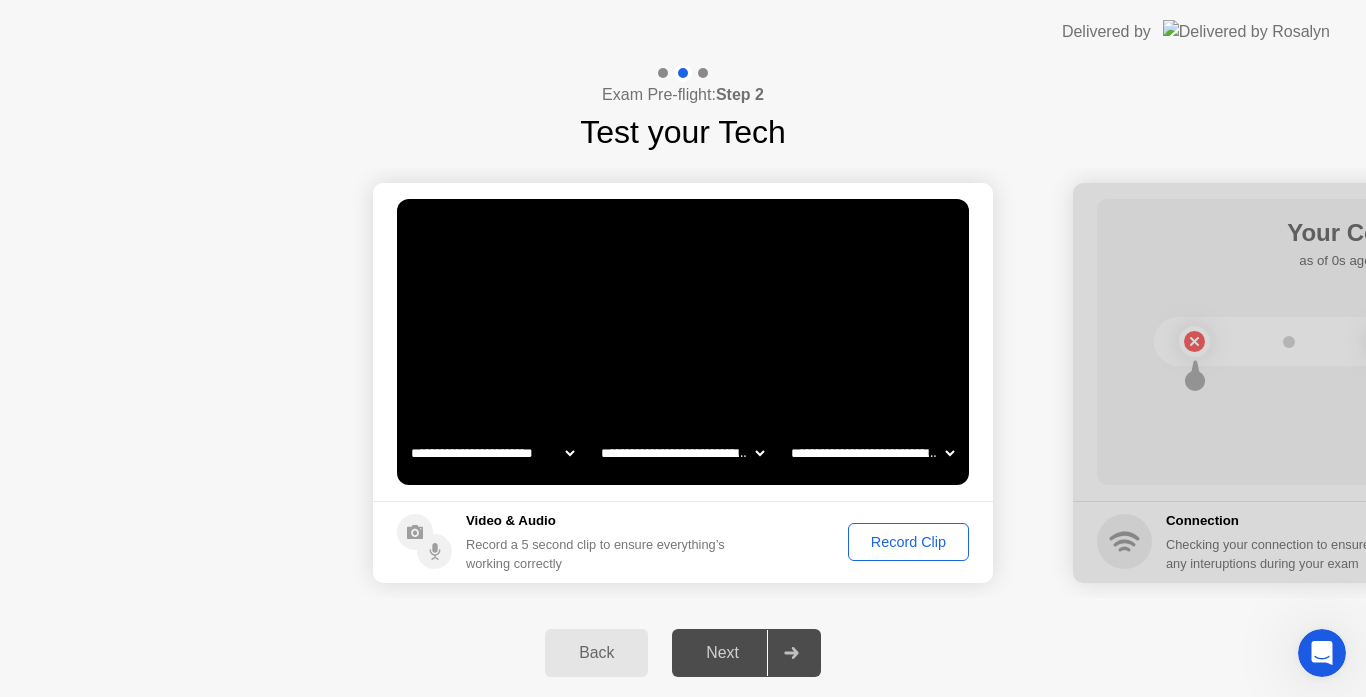 click on "Record Clip" 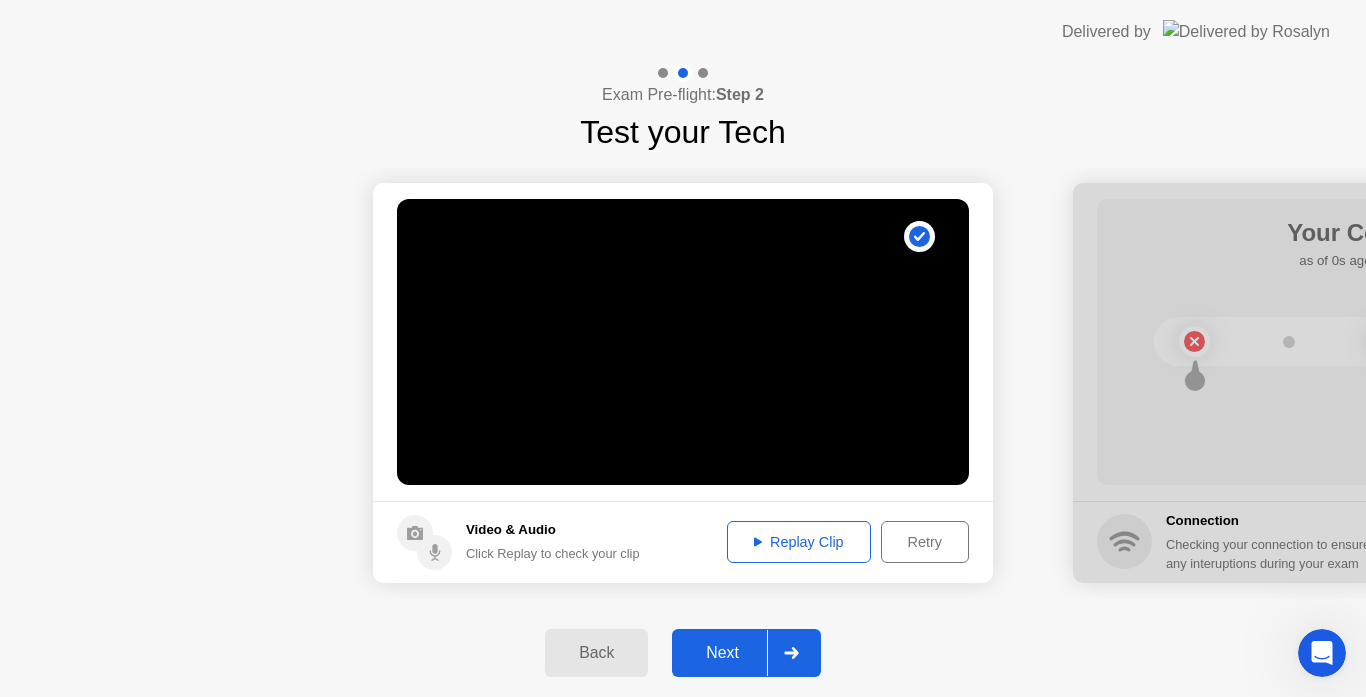 click on "Retry" 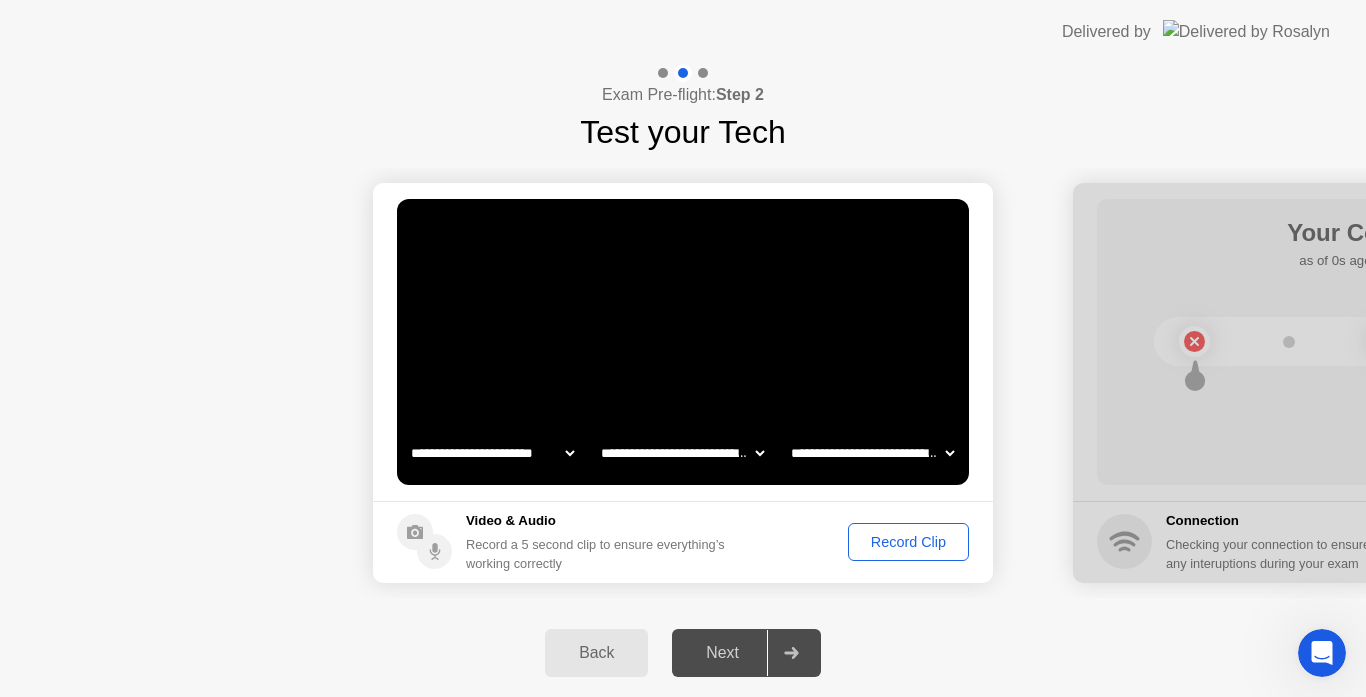 click on "Record Clip" 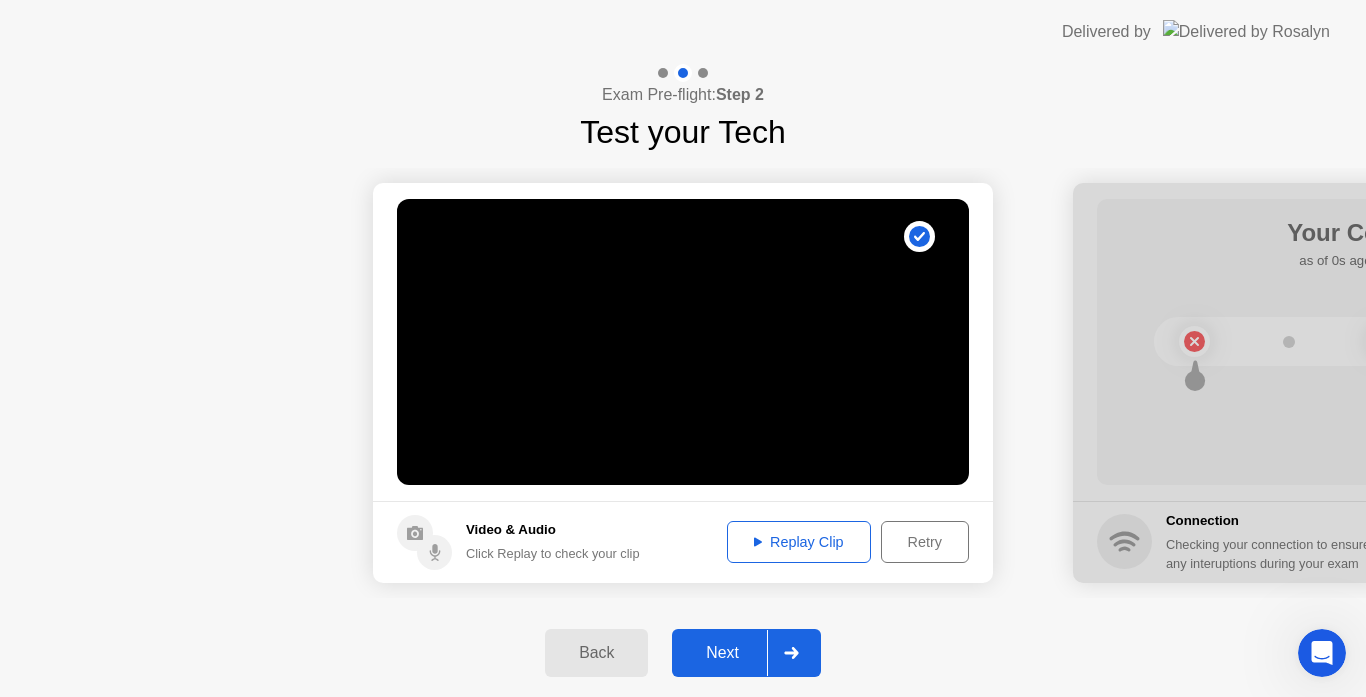 click on "Retry" 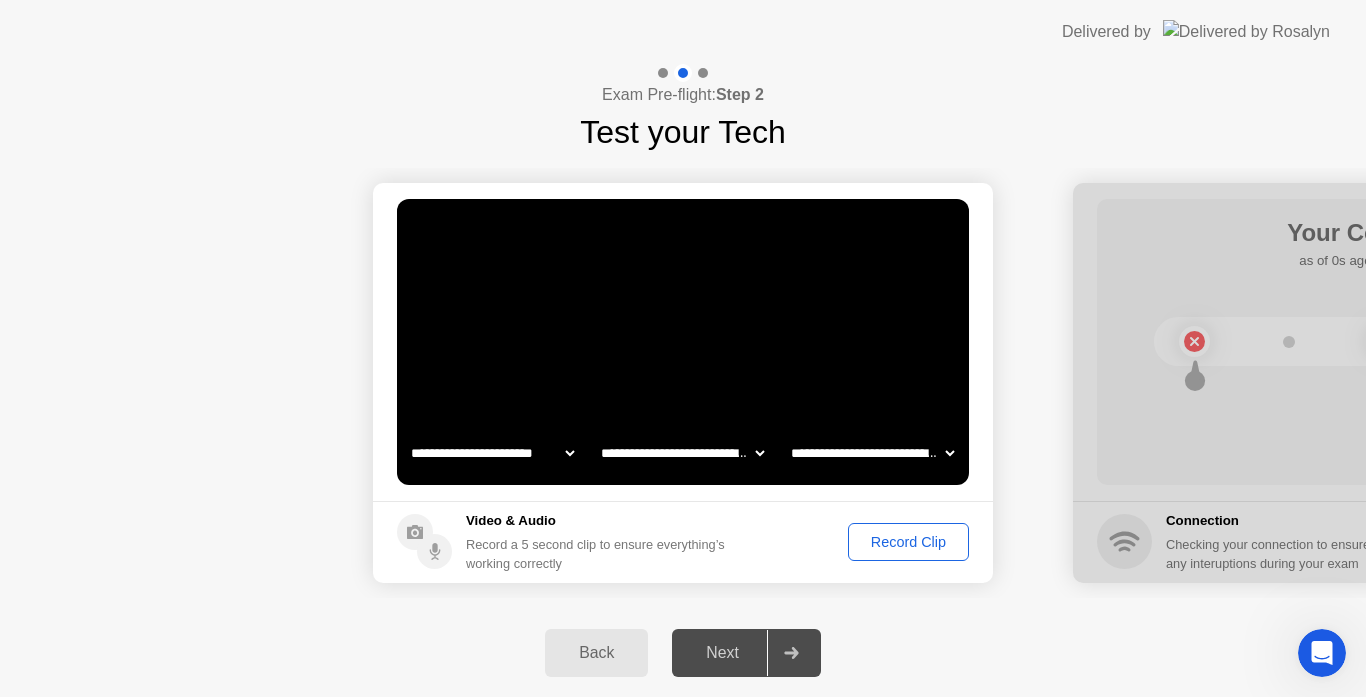 click on "Record Clip" 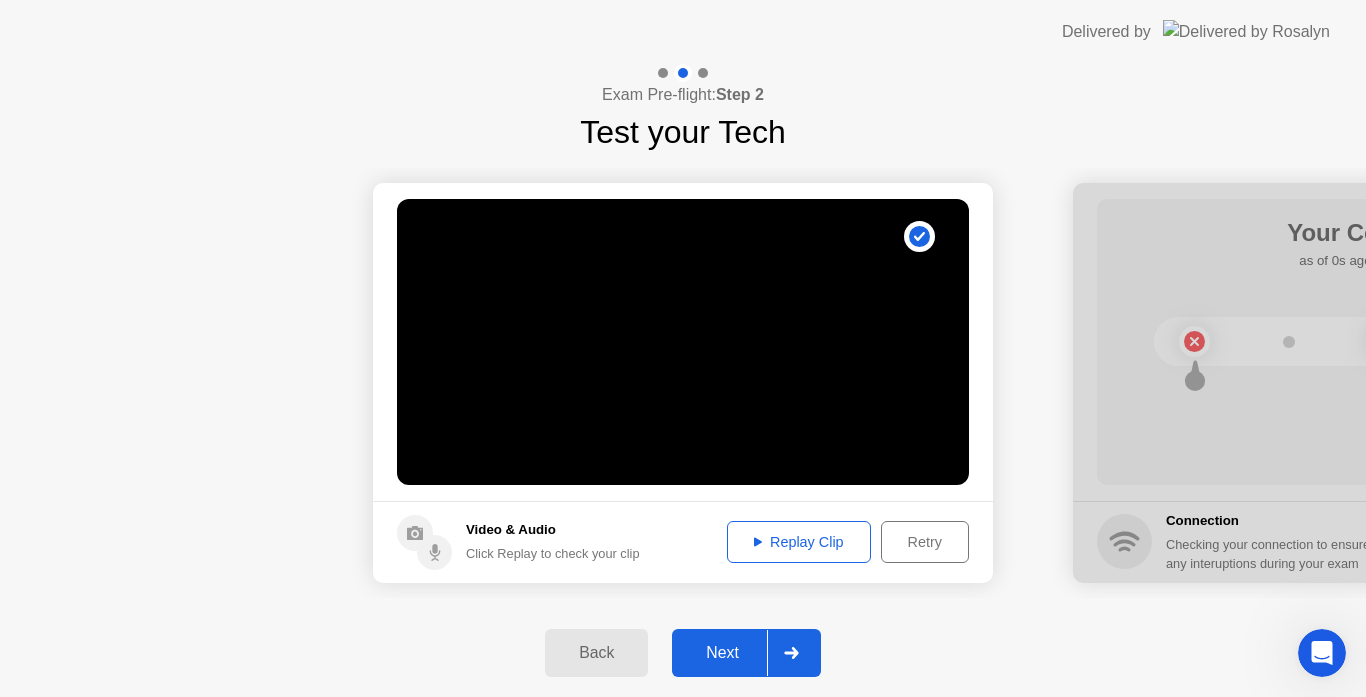 click on "Replay Clip" 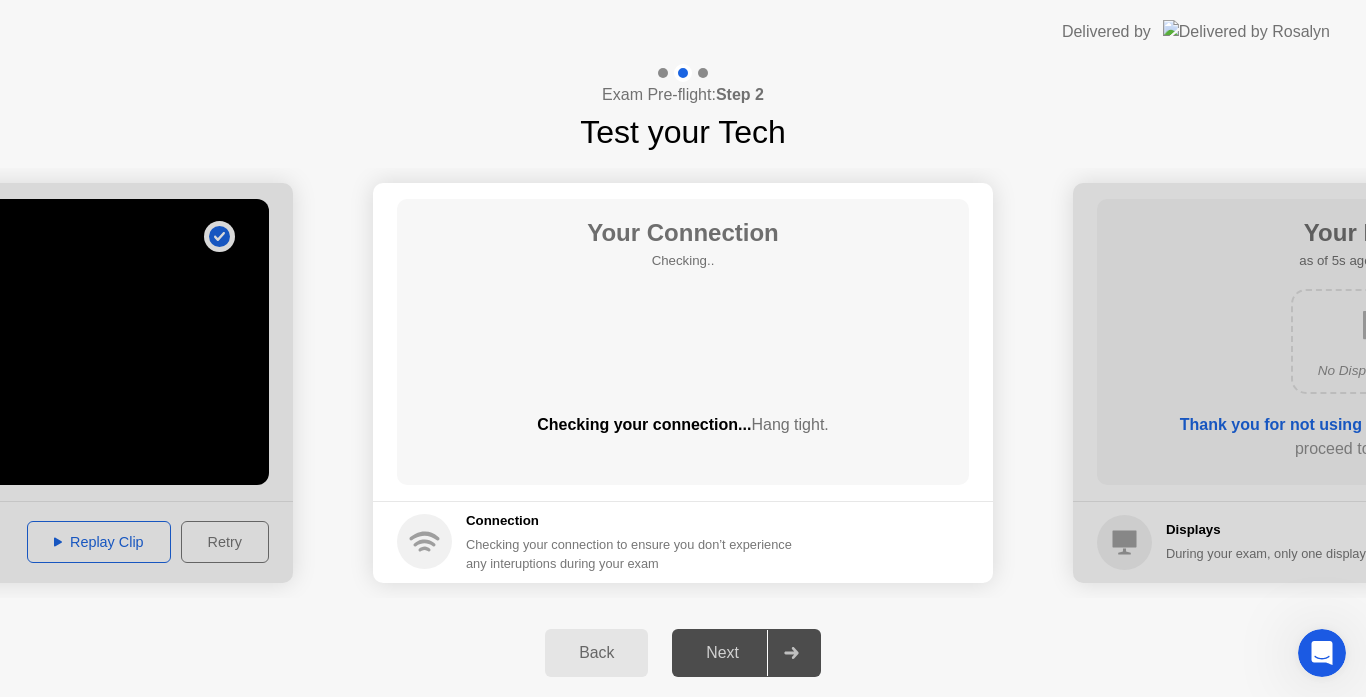 drag, startPoint x: 817, startPoint y: 508, endPoint x: 890, endPoint y: 513, distance: 73.171036 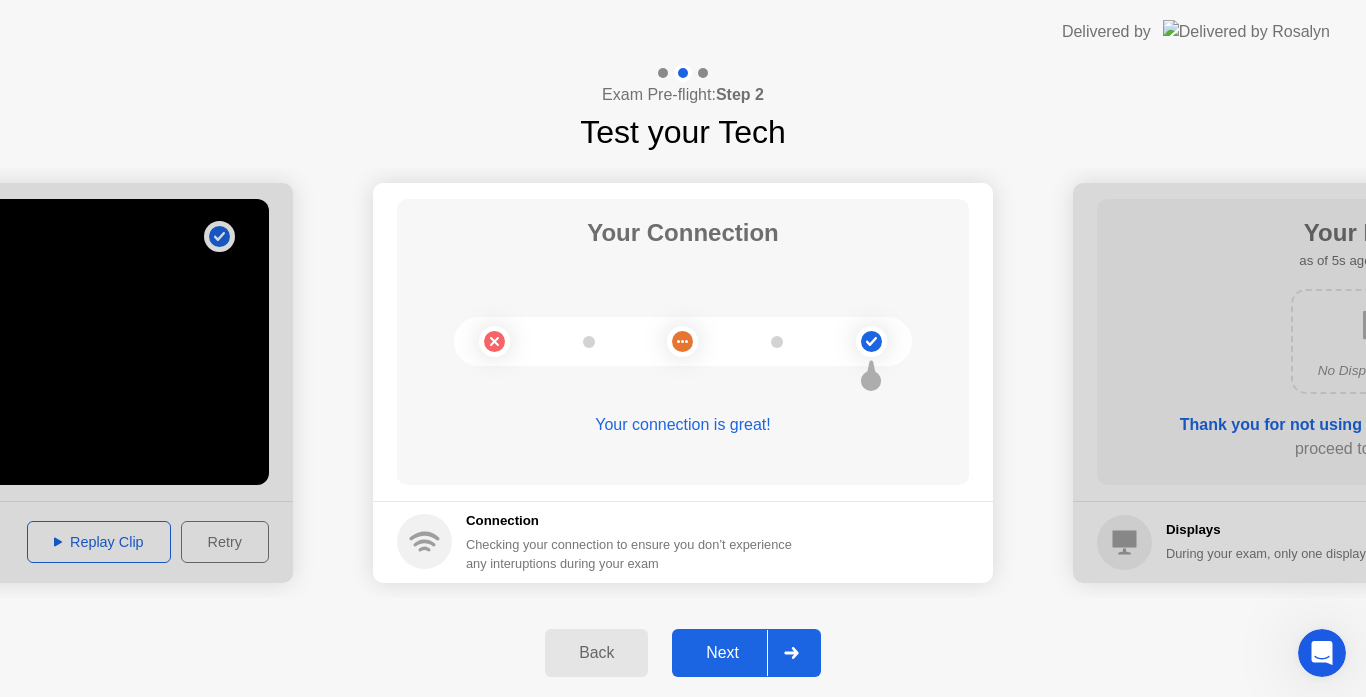 click on "Next" 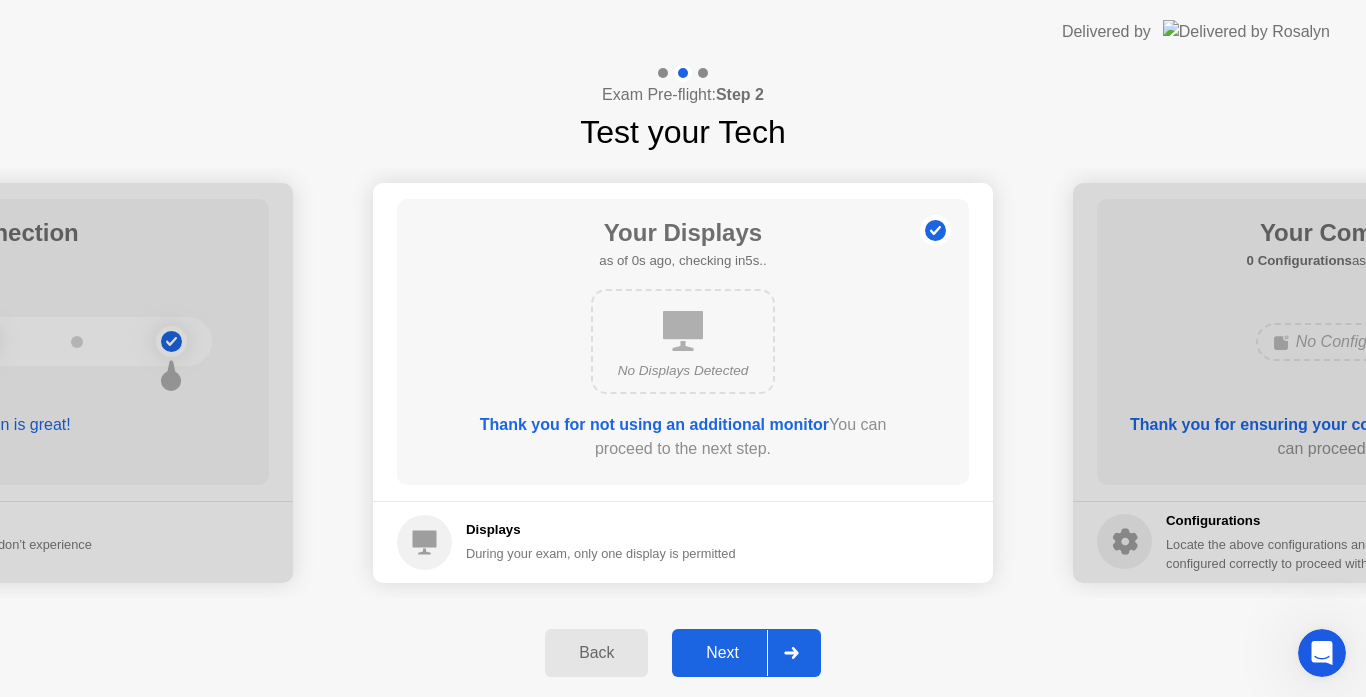 click on "Next" 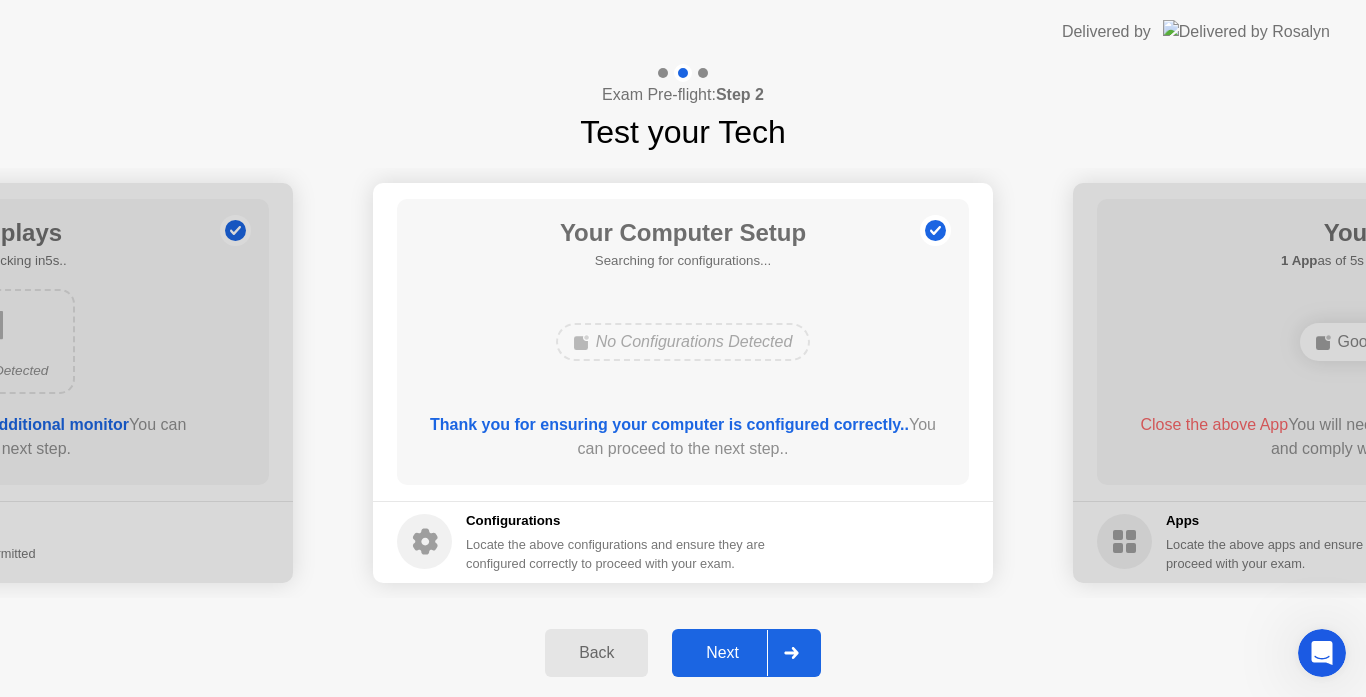 click on "Next" 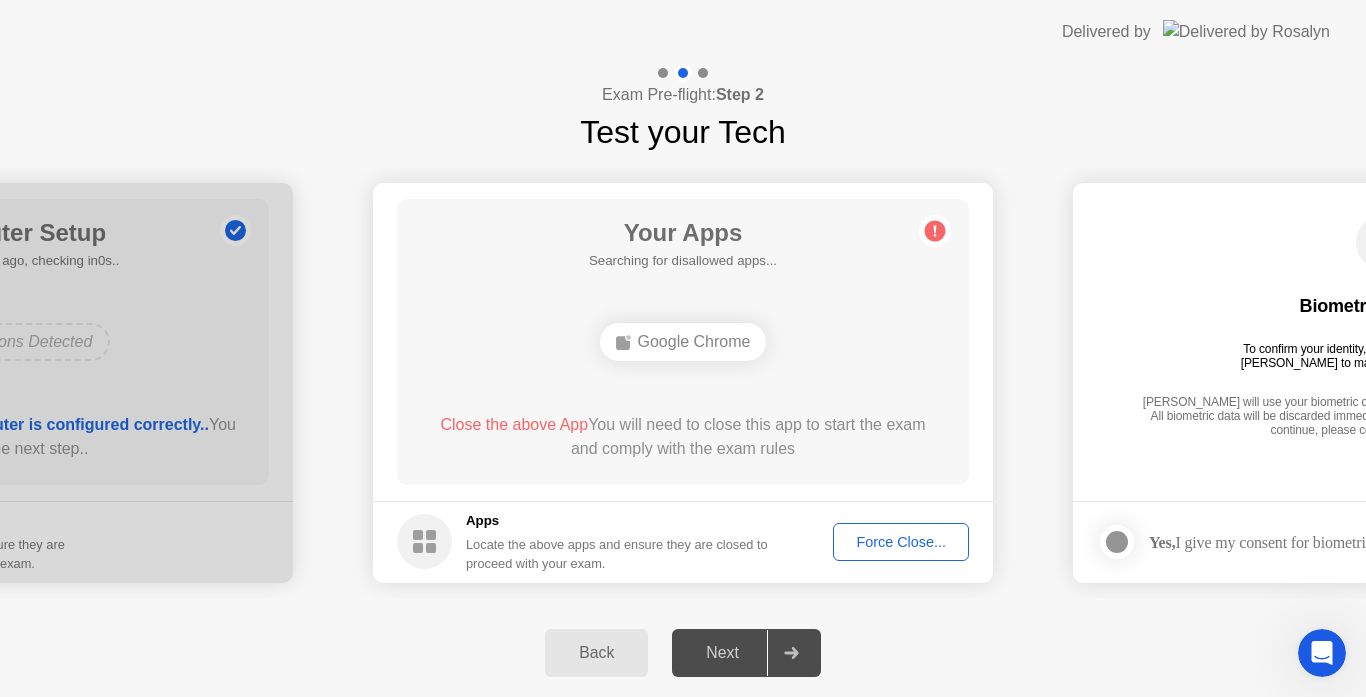 click on "Apps Locate the above apps and ensure they are closed to proceed with your exam. Force Close..." 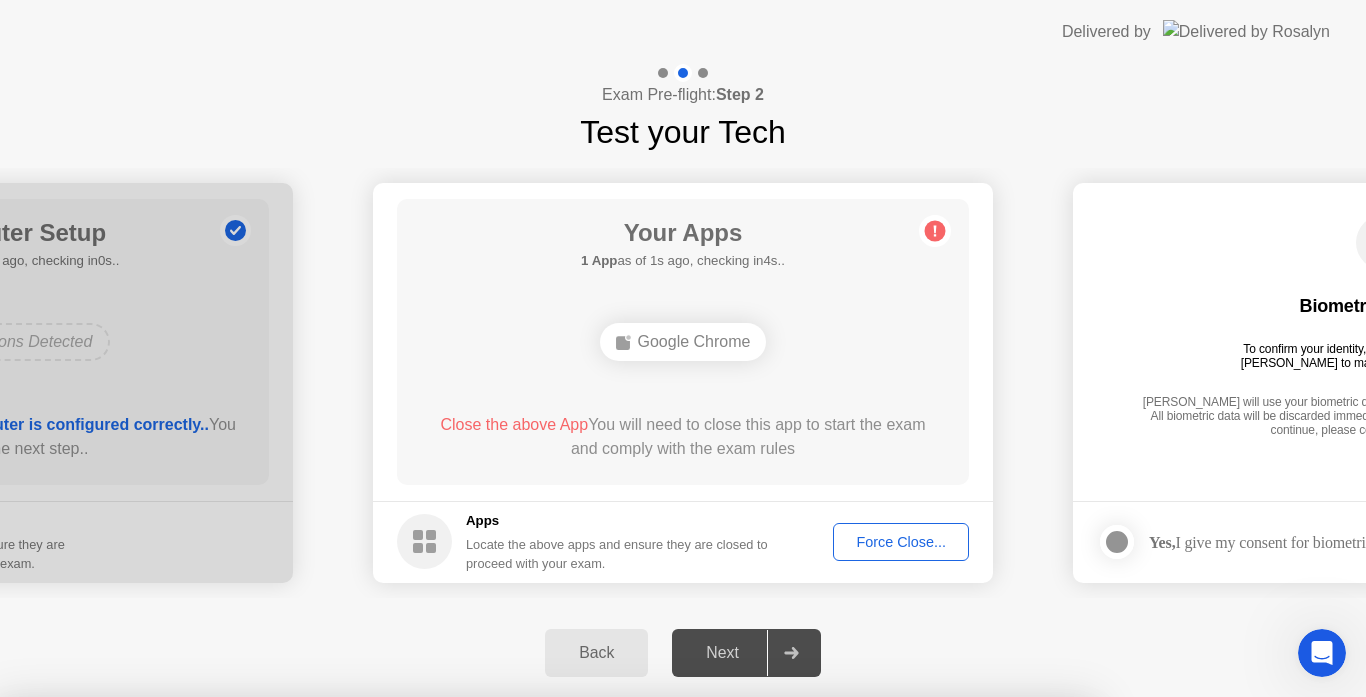 click on "Confirm" at bounding box center [613, 973] 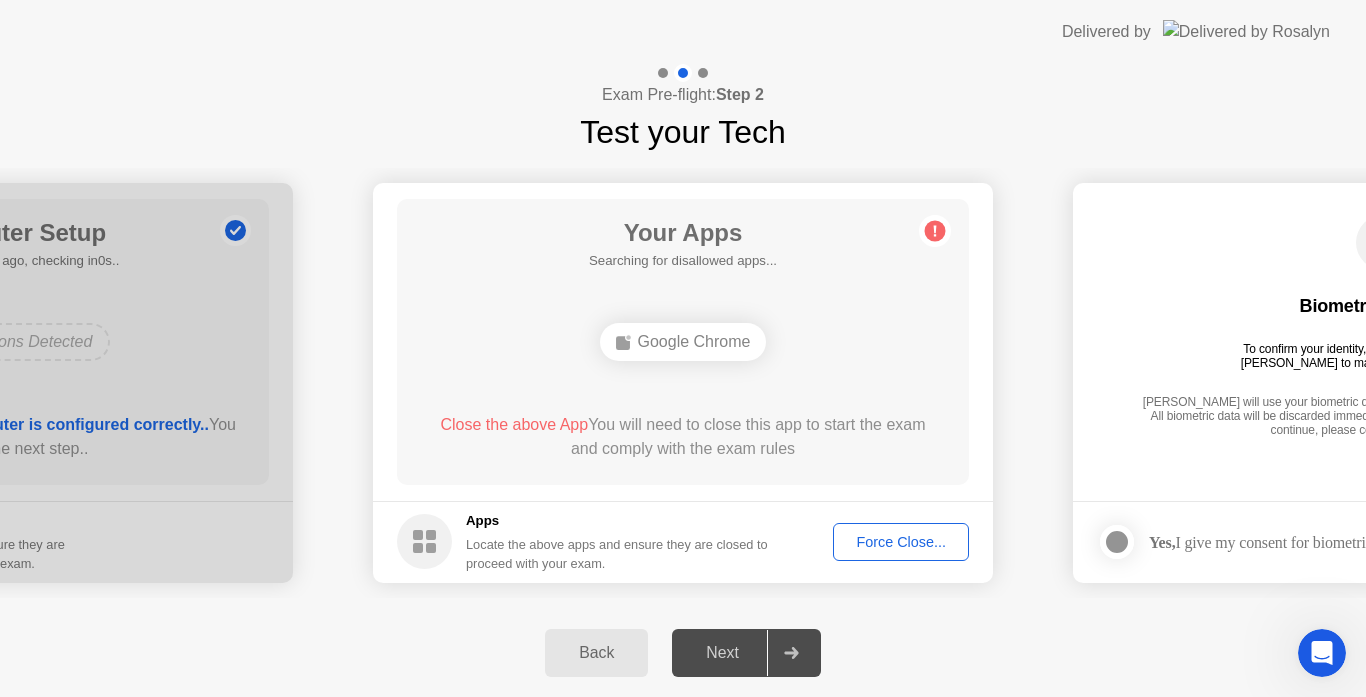 click on "Next" 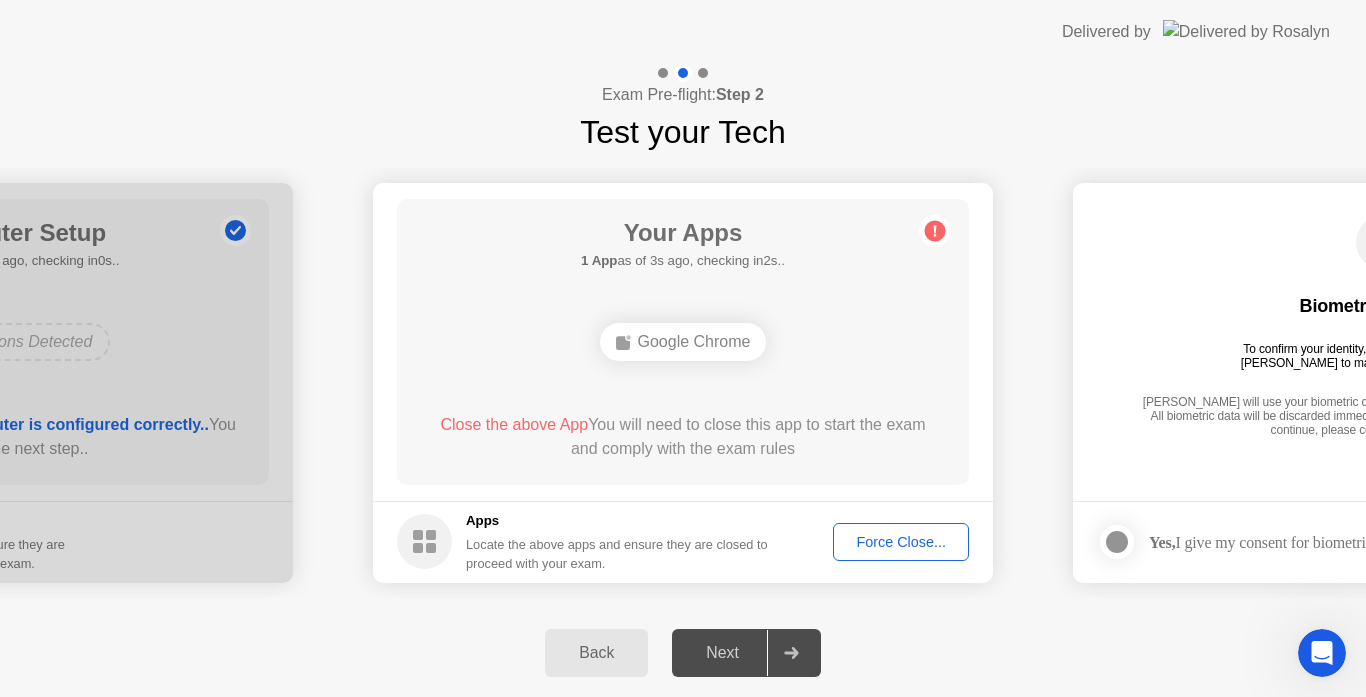 click on "Google Chrome" 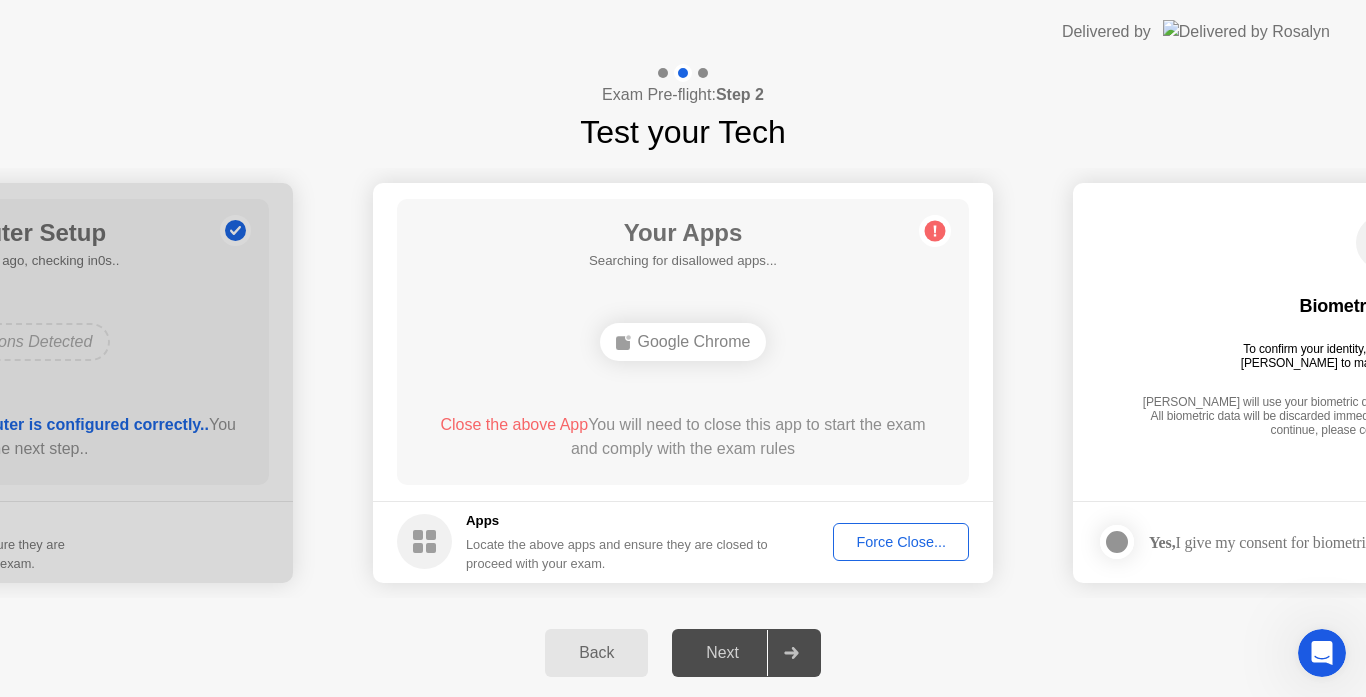 click 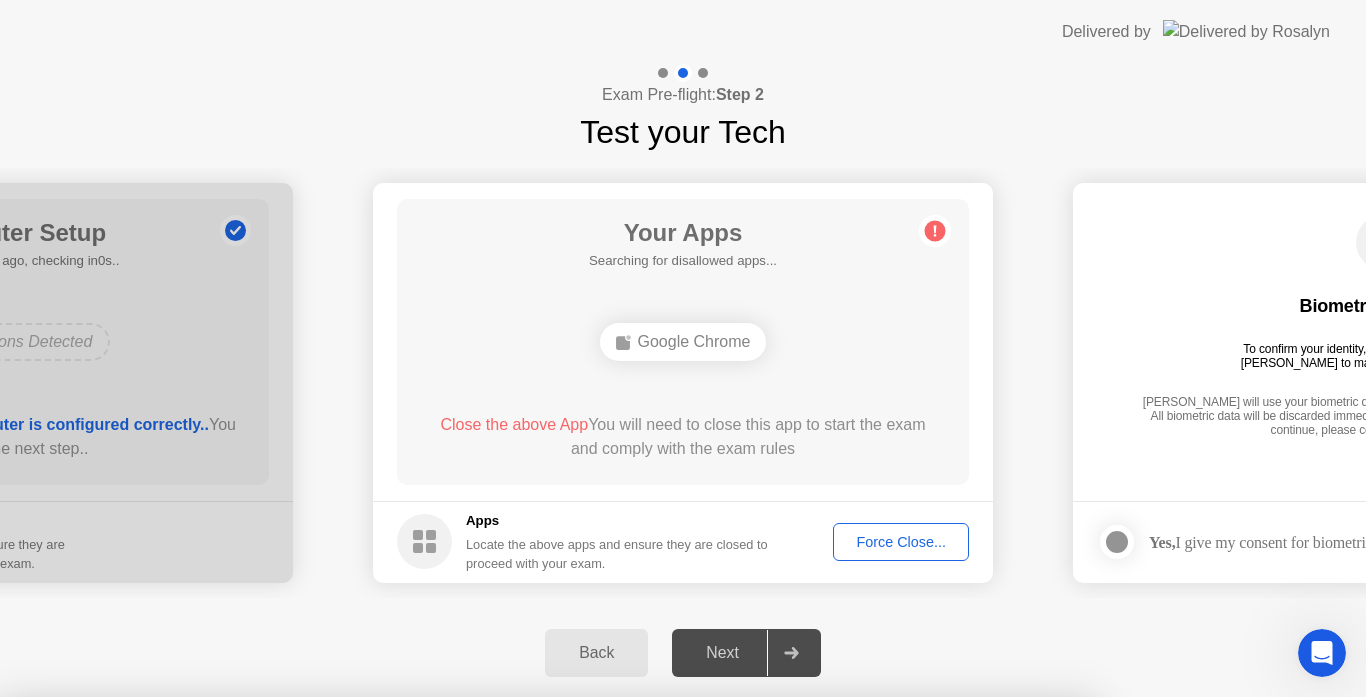 click on "Confirm" at bounding box center (613, 973) 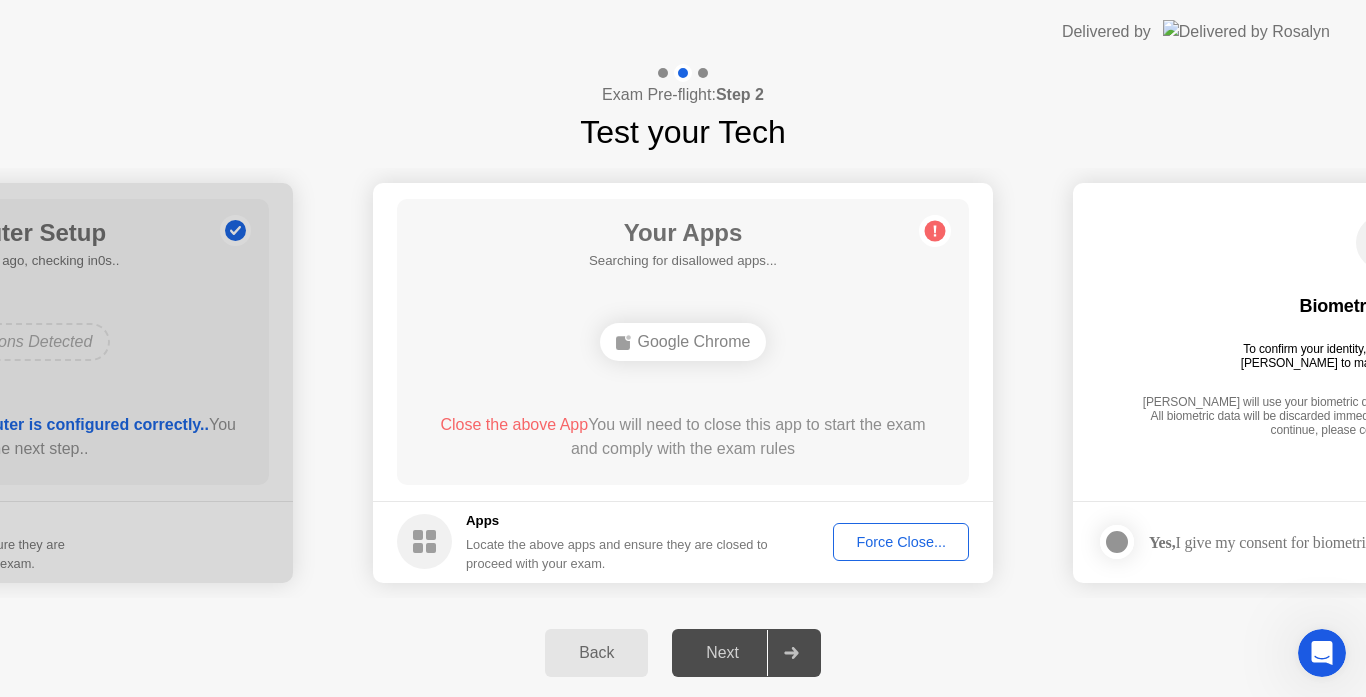 click 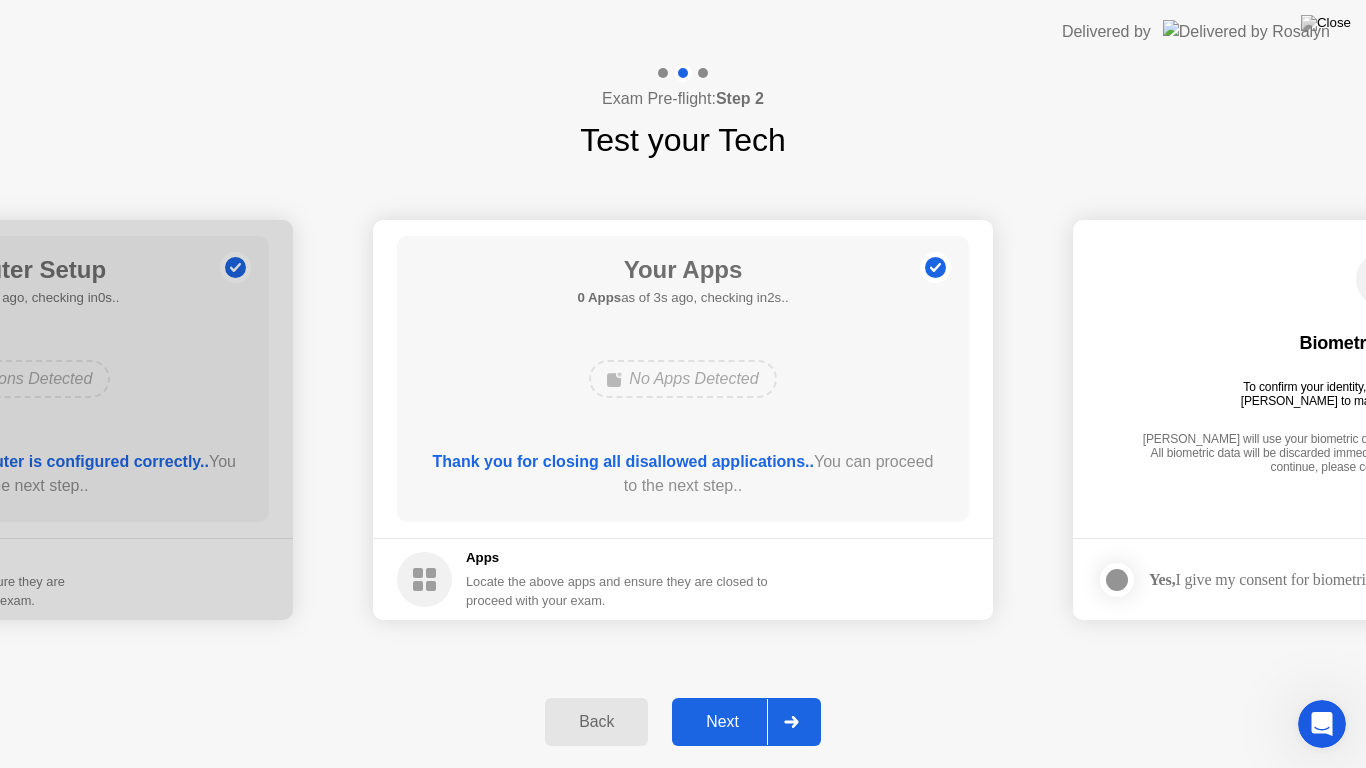 click on "Next" 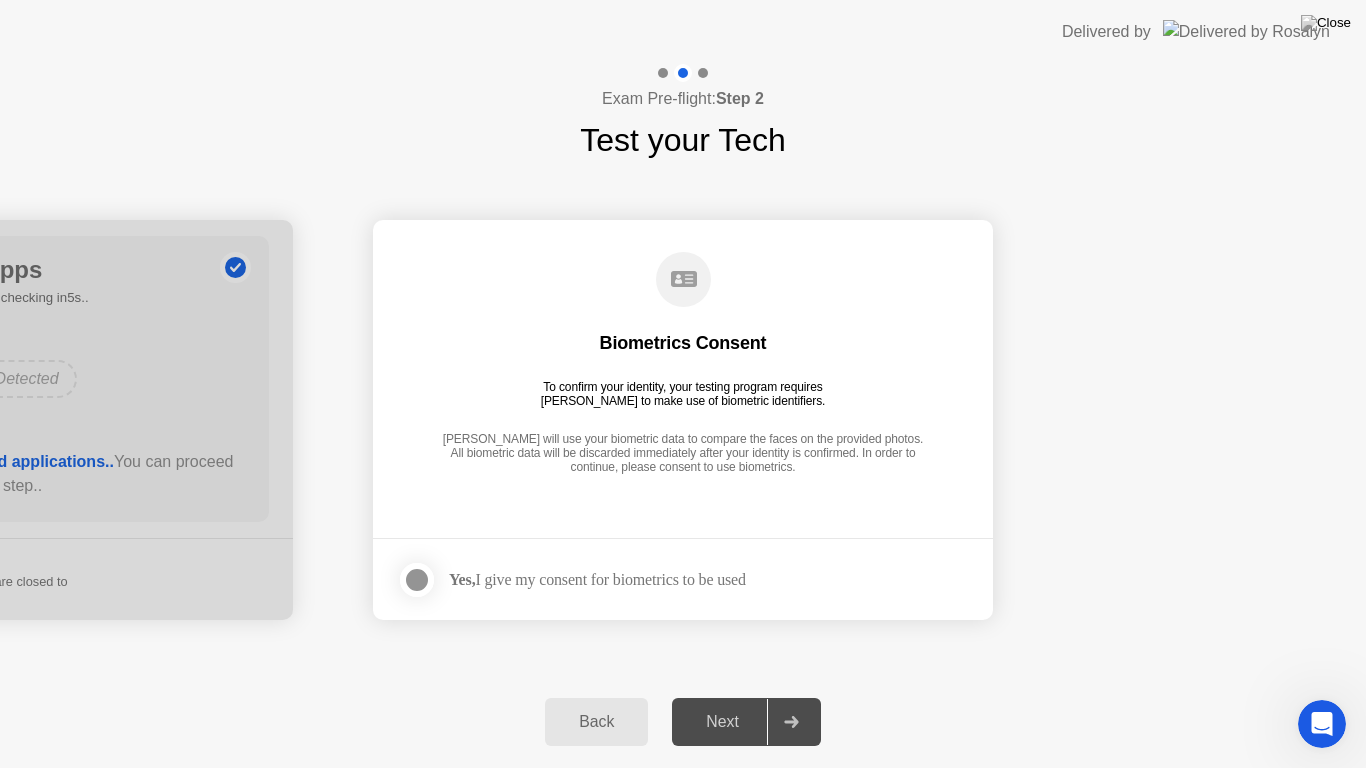 click 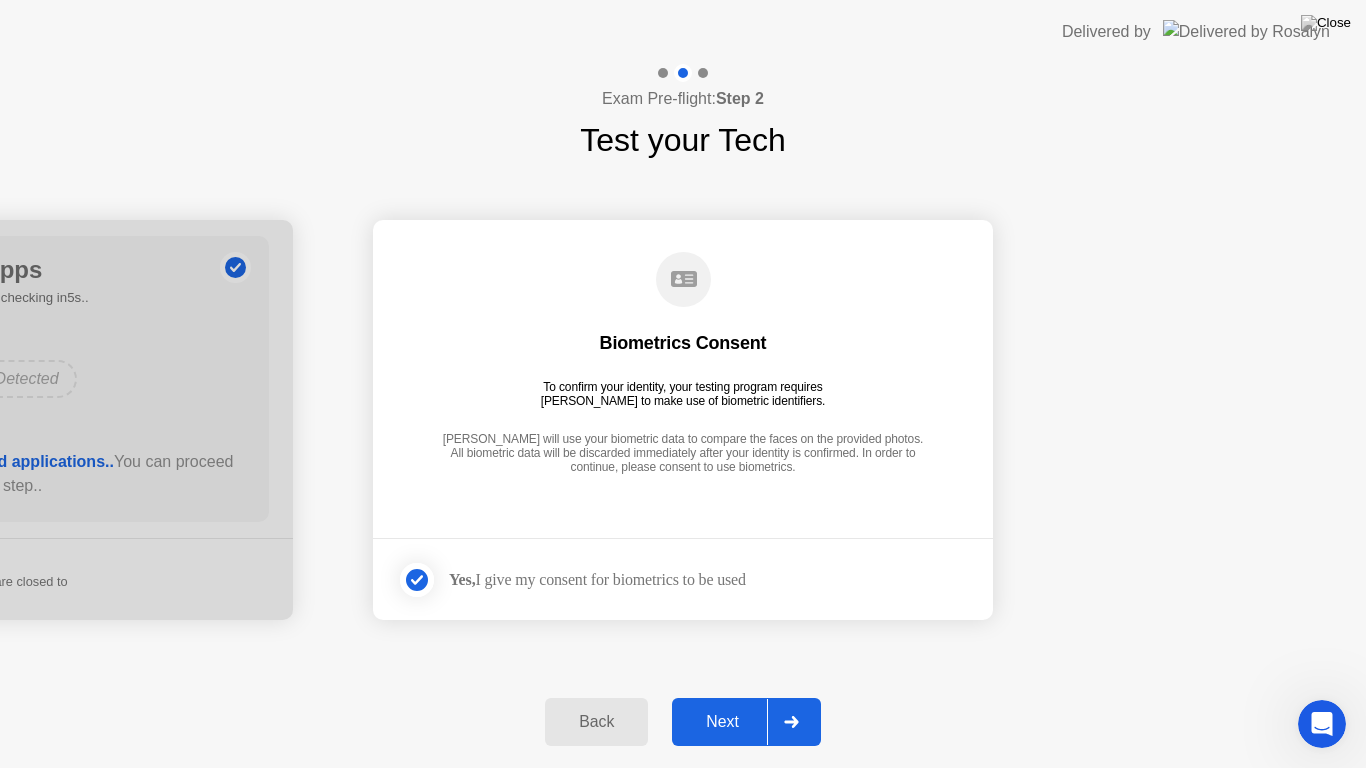 click on "Next" 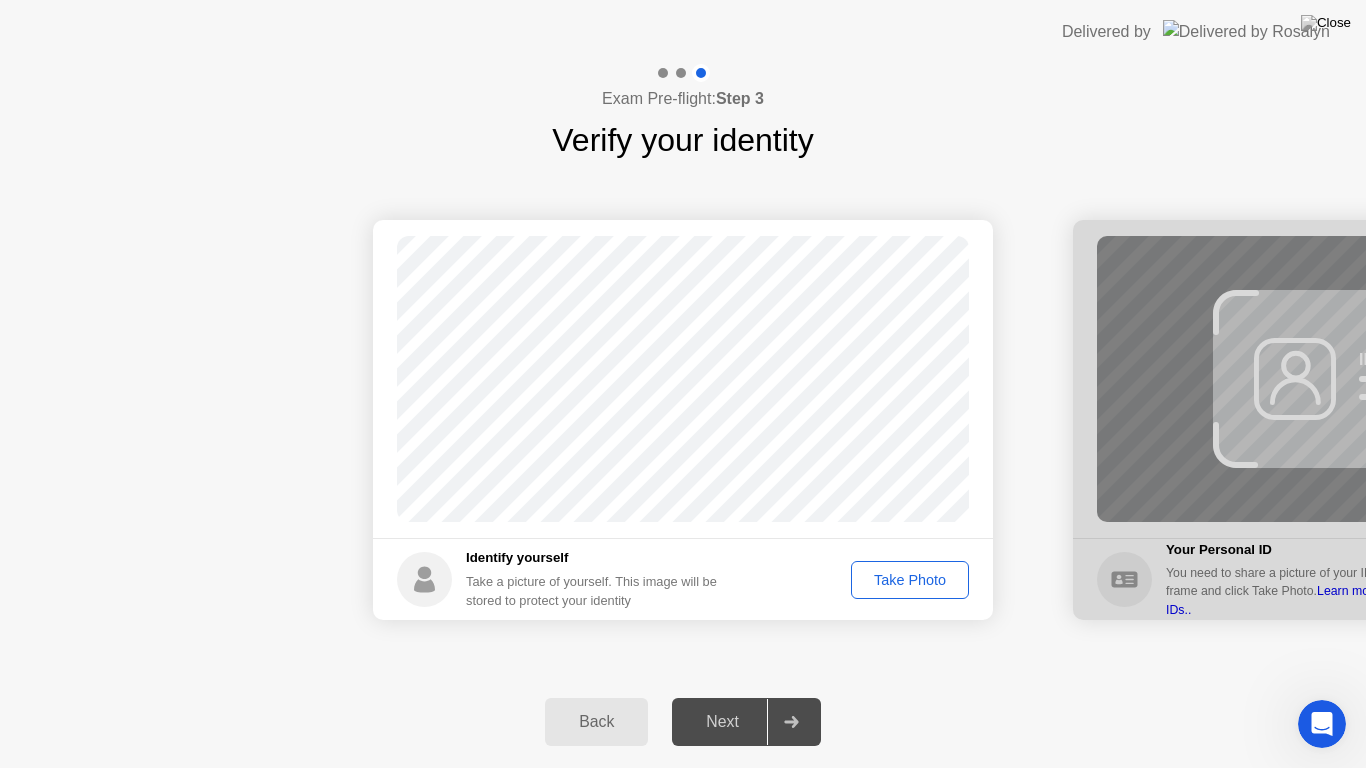 click on "Take Photo" 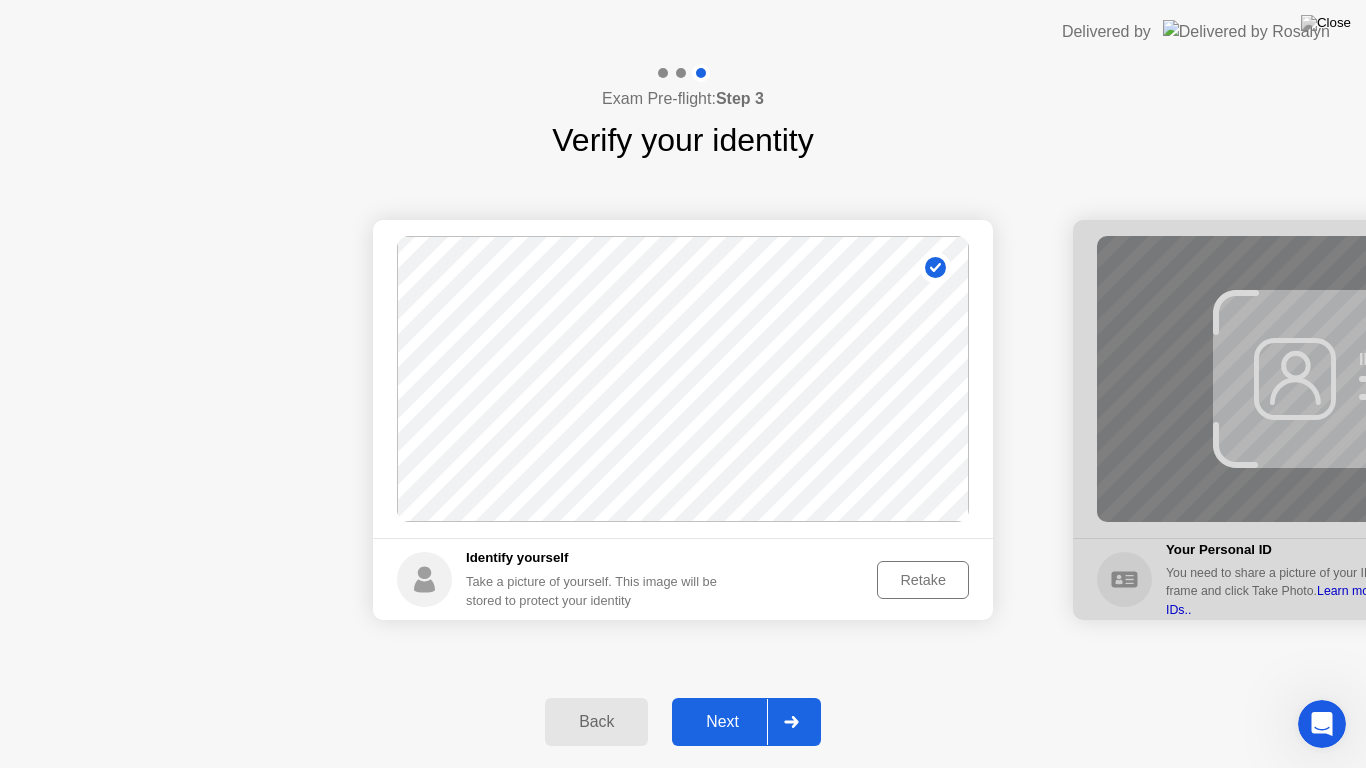 click on "Next" 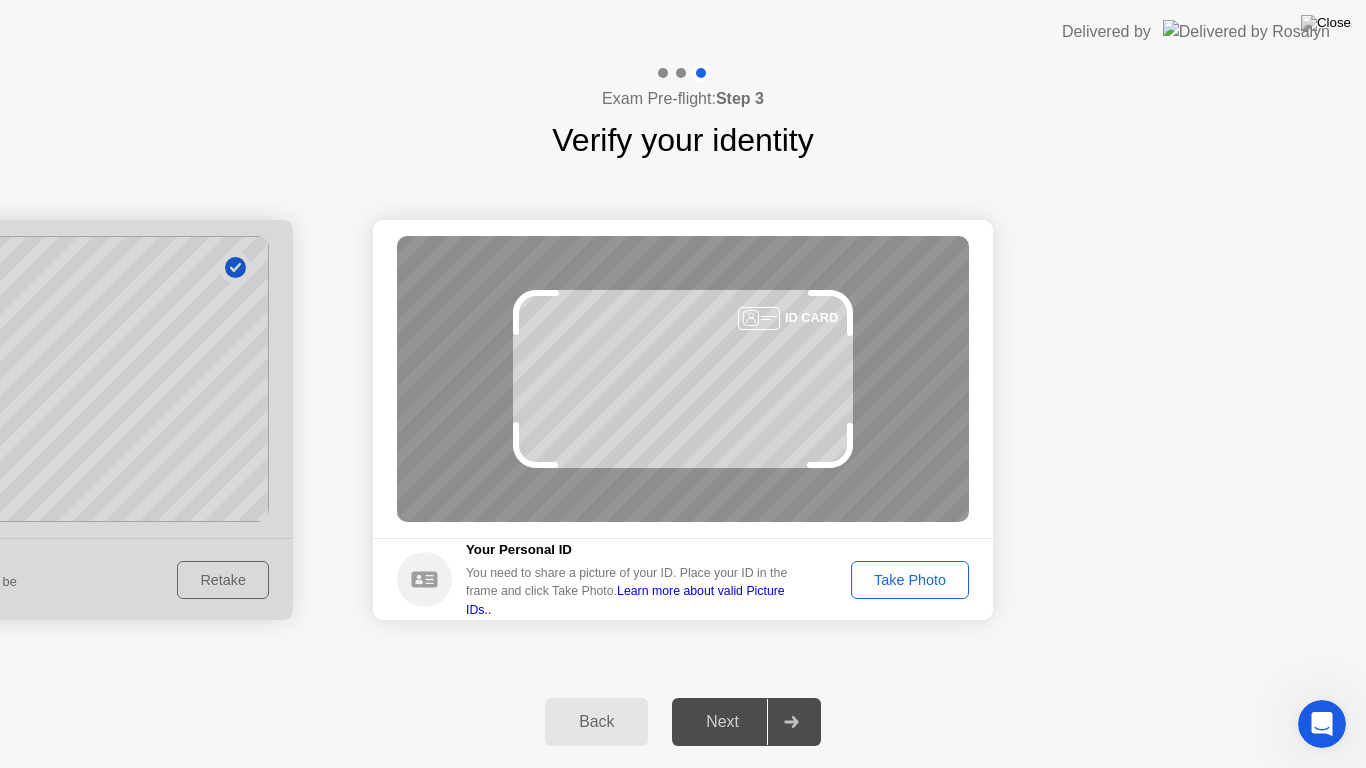 click on "Take Photo" 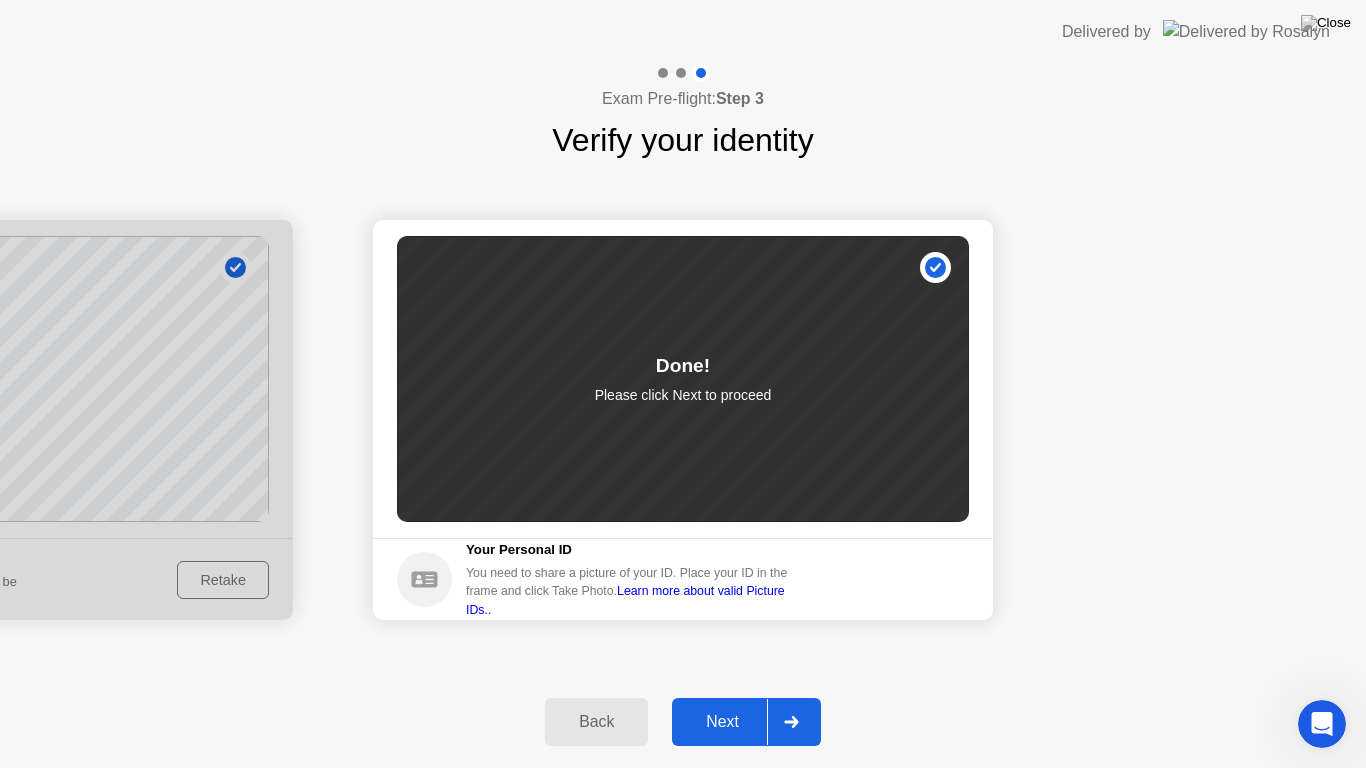 click on "Next" 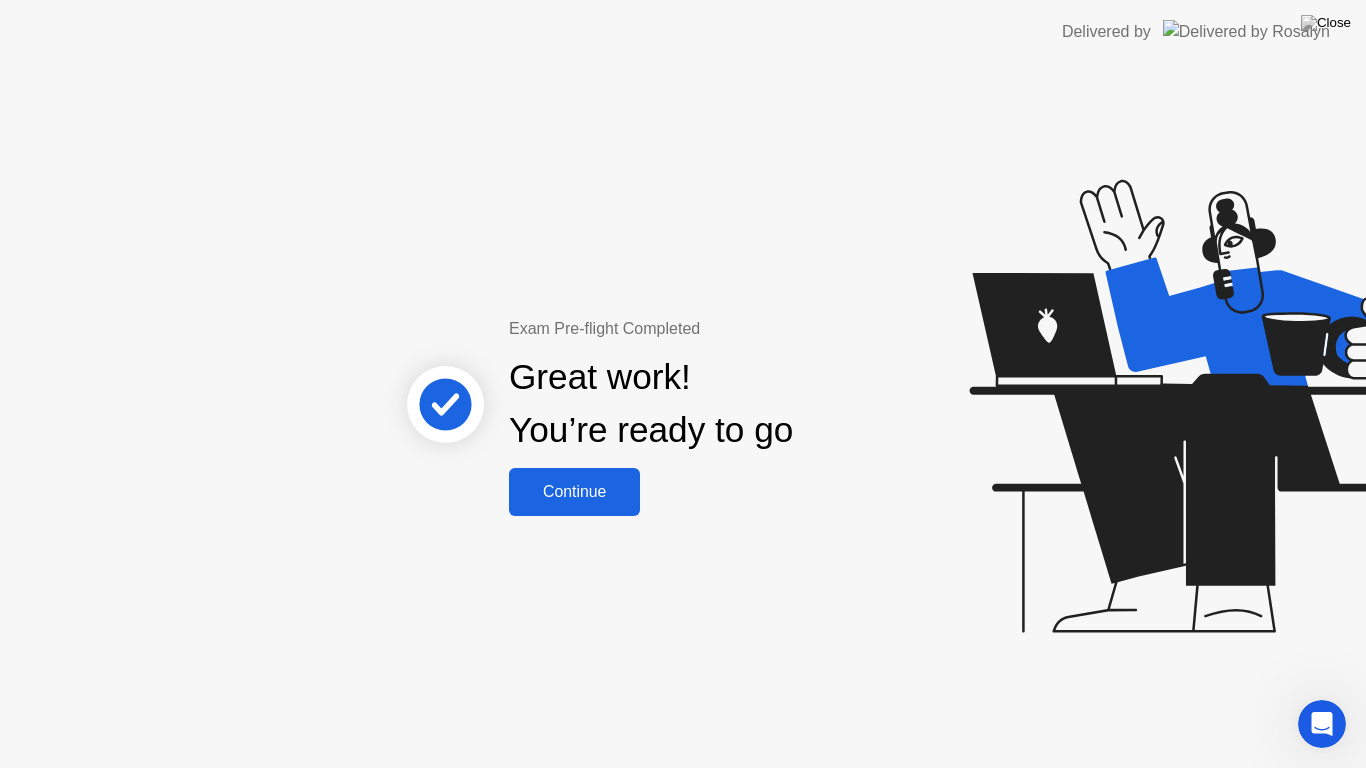 click on "Continue" 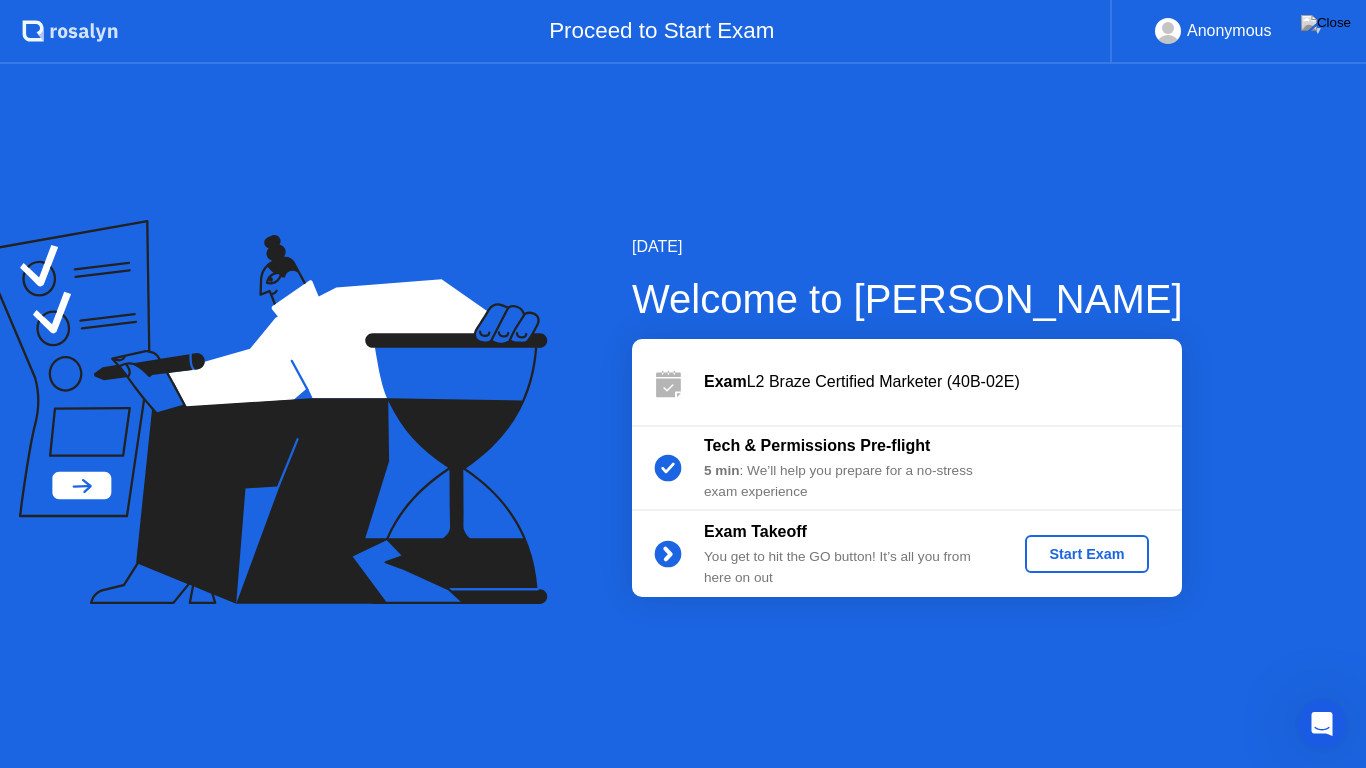 click on "Start Exam" 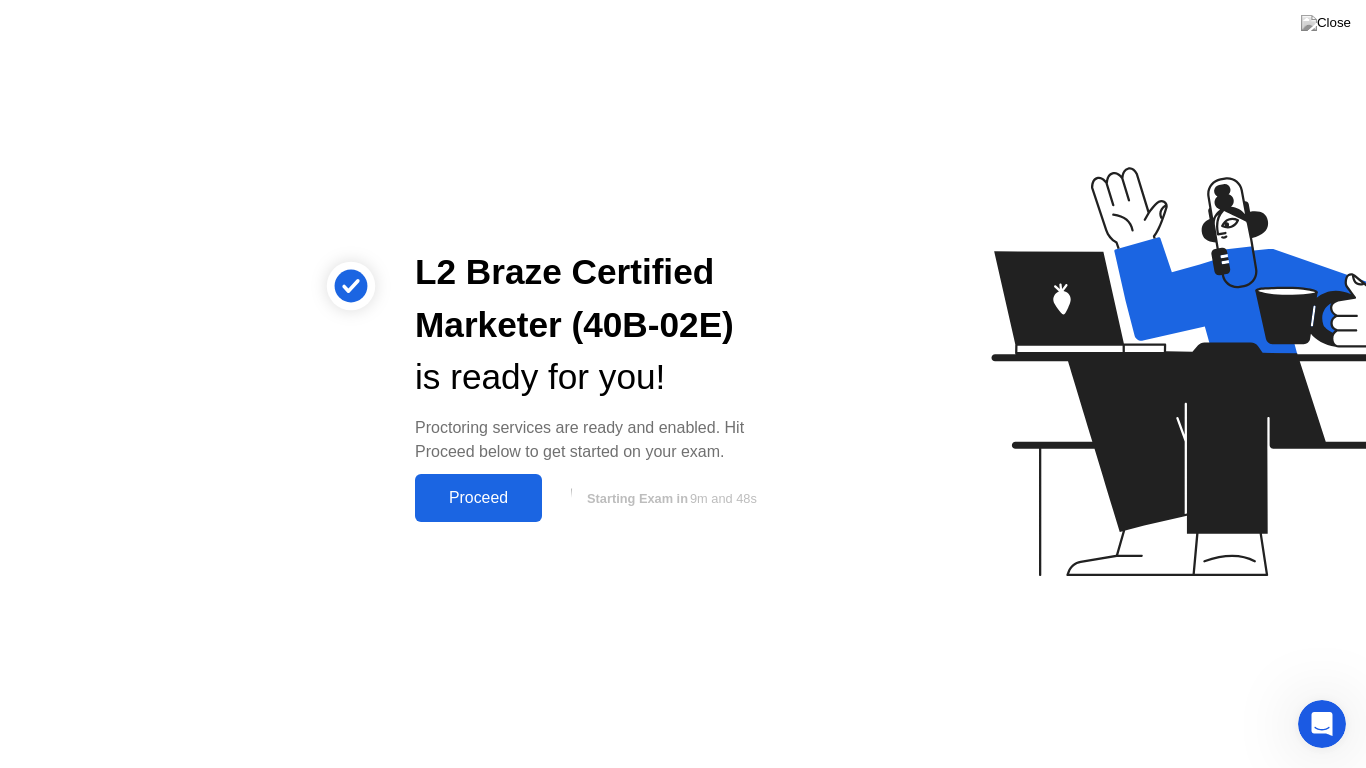 click on "Proceed" 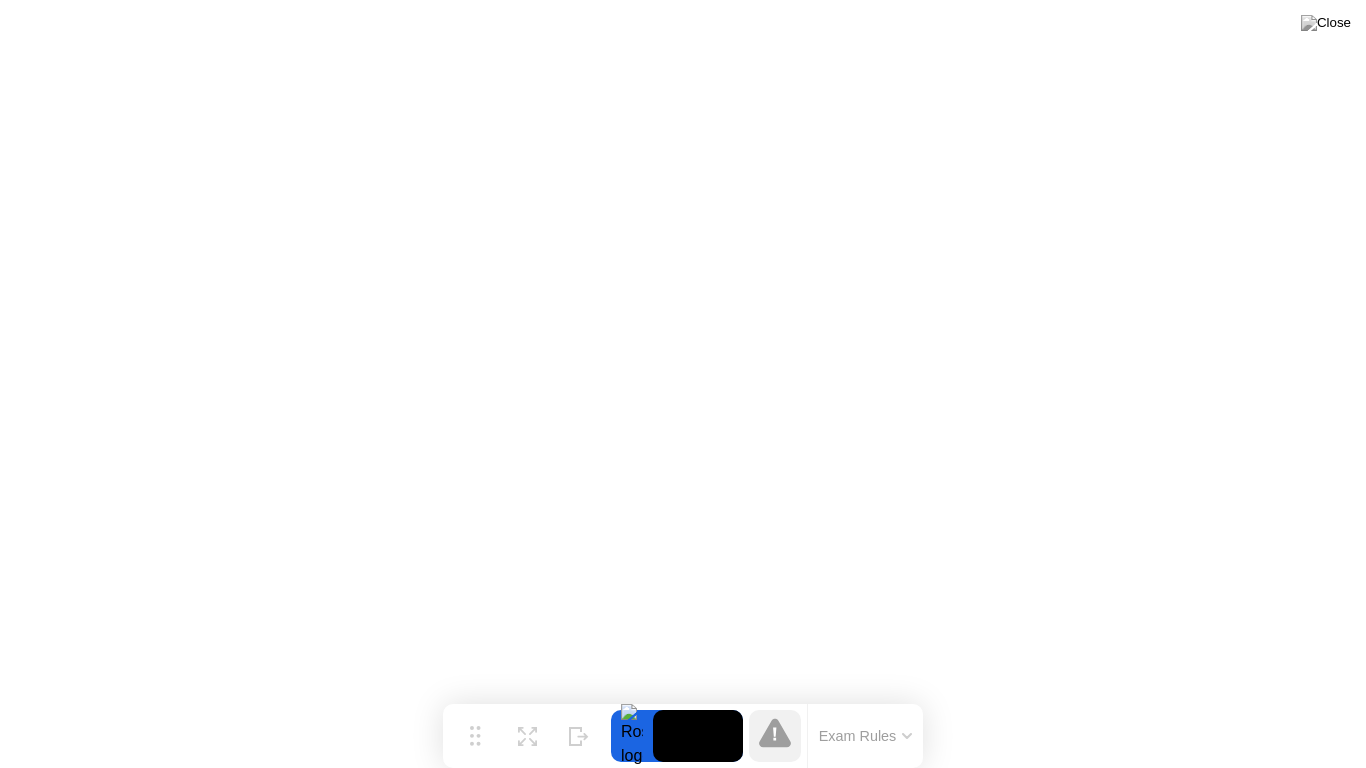 drag, startPoint x: 576, startPoint y: 735, endPoint x: 610, endPoint y: 710, distance: 42.201897 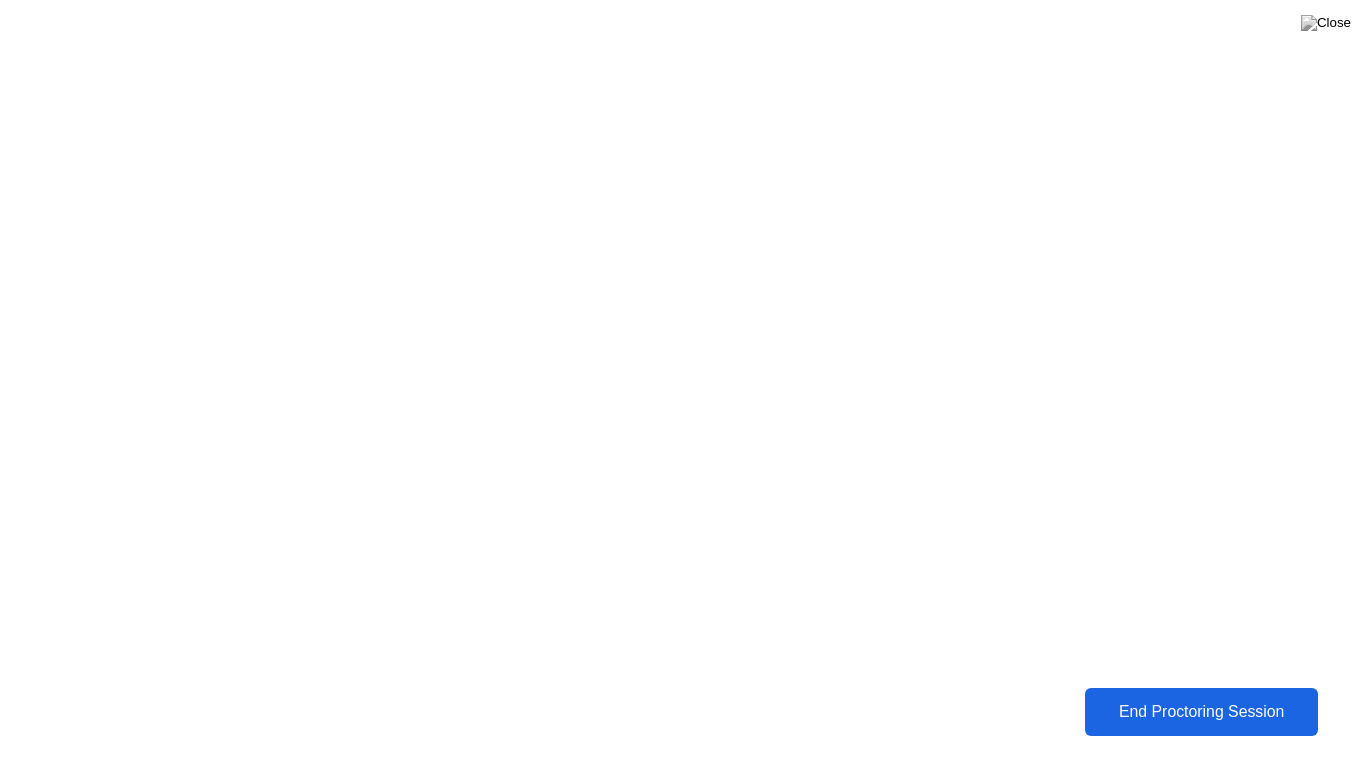 click on "End Proctoring Session" 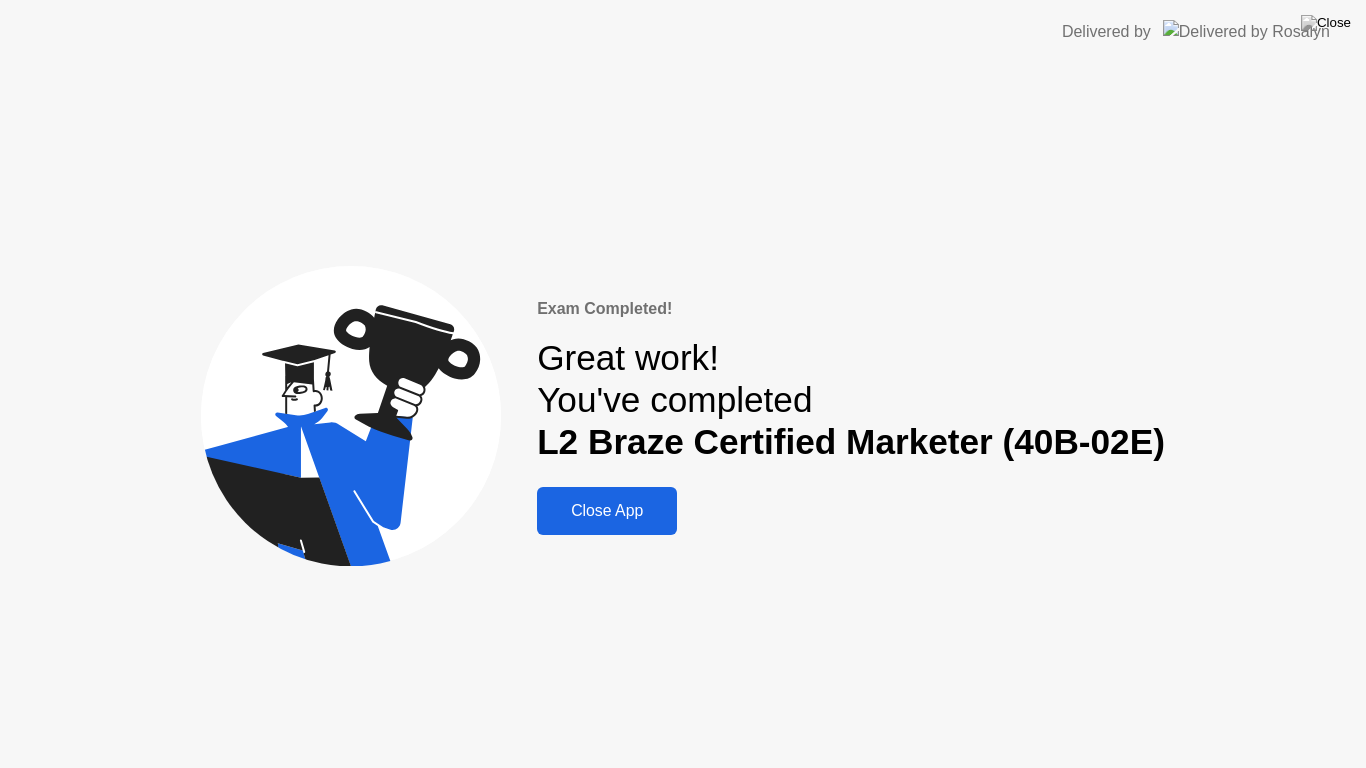 click on "Close App" 